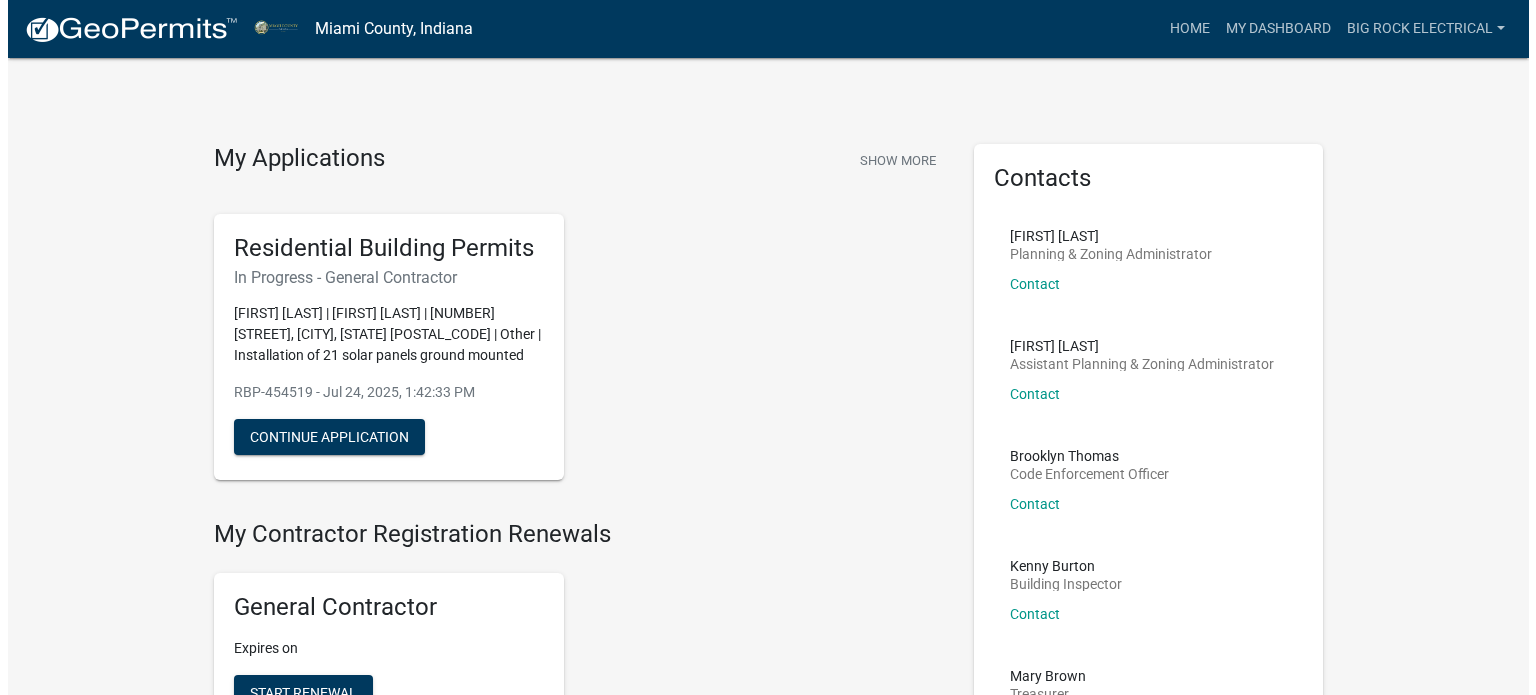 scroll, scrollTop: 0, scrollLeft: 0, axis: both 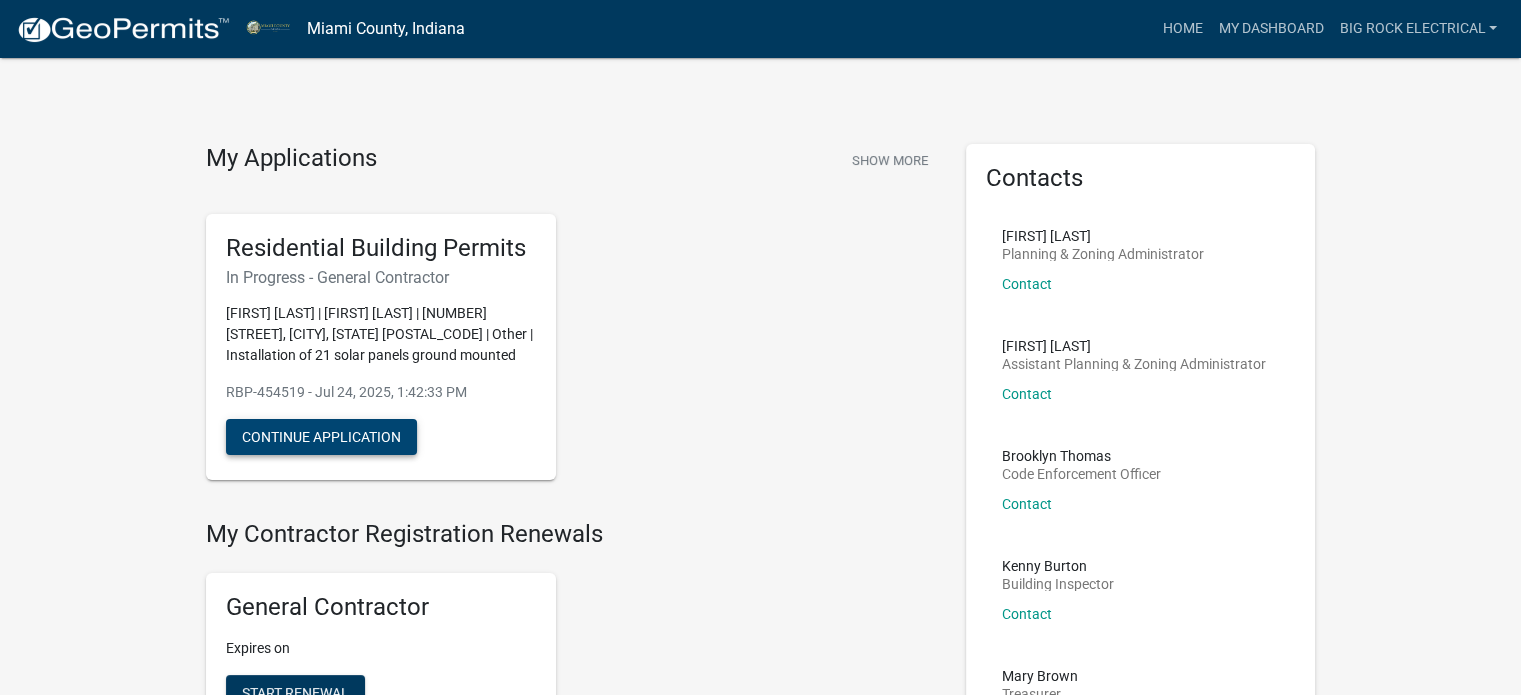 click on "Continue Application" 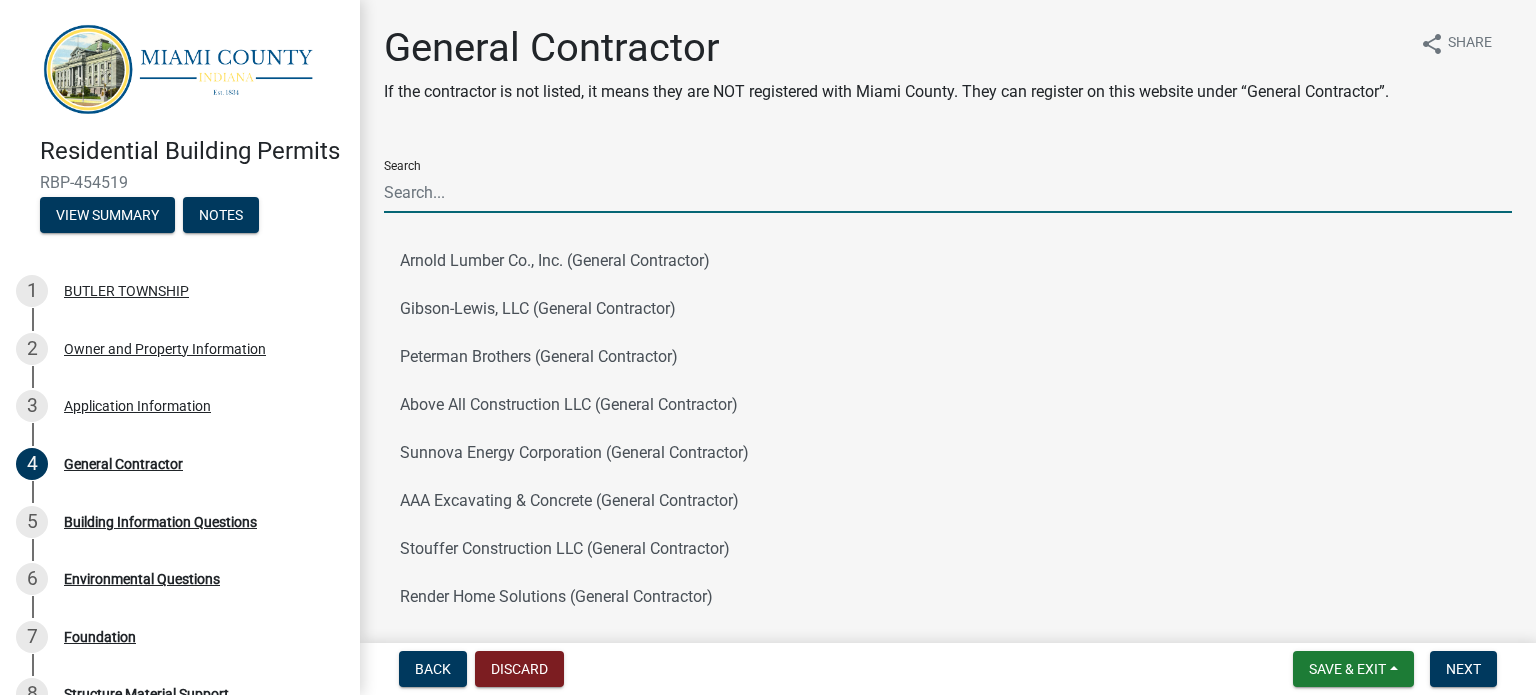 click on "Search" at bounding box center (948, 192) 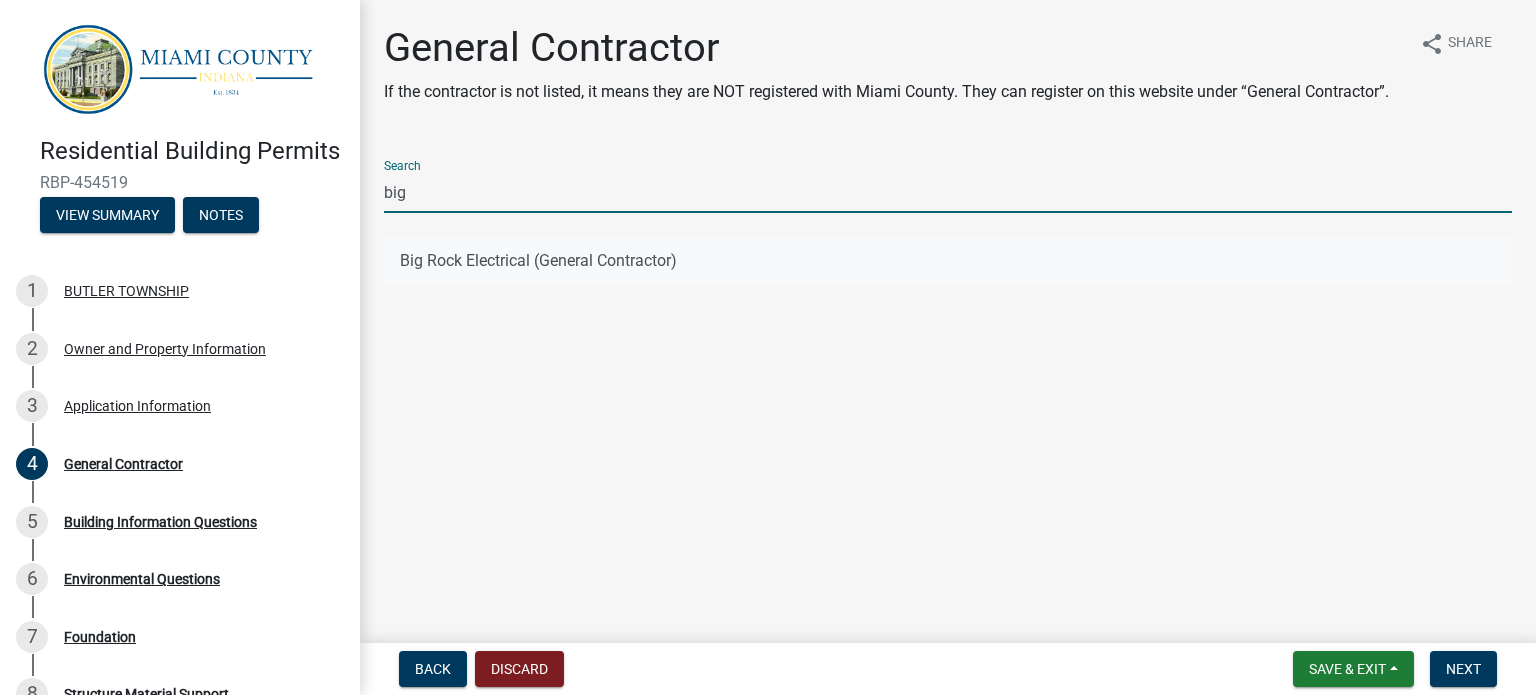 type on "big" 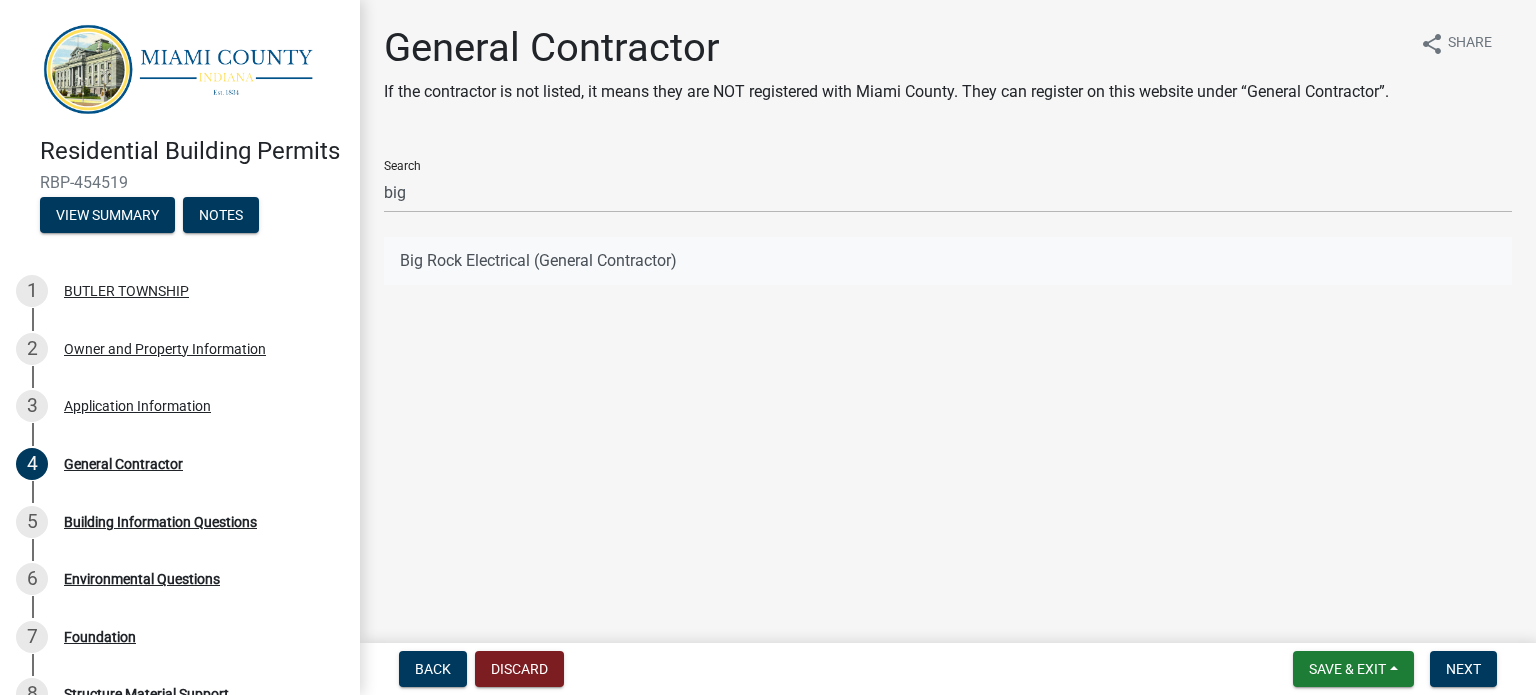 click on "Big Rock Electrical (General Contractor)" 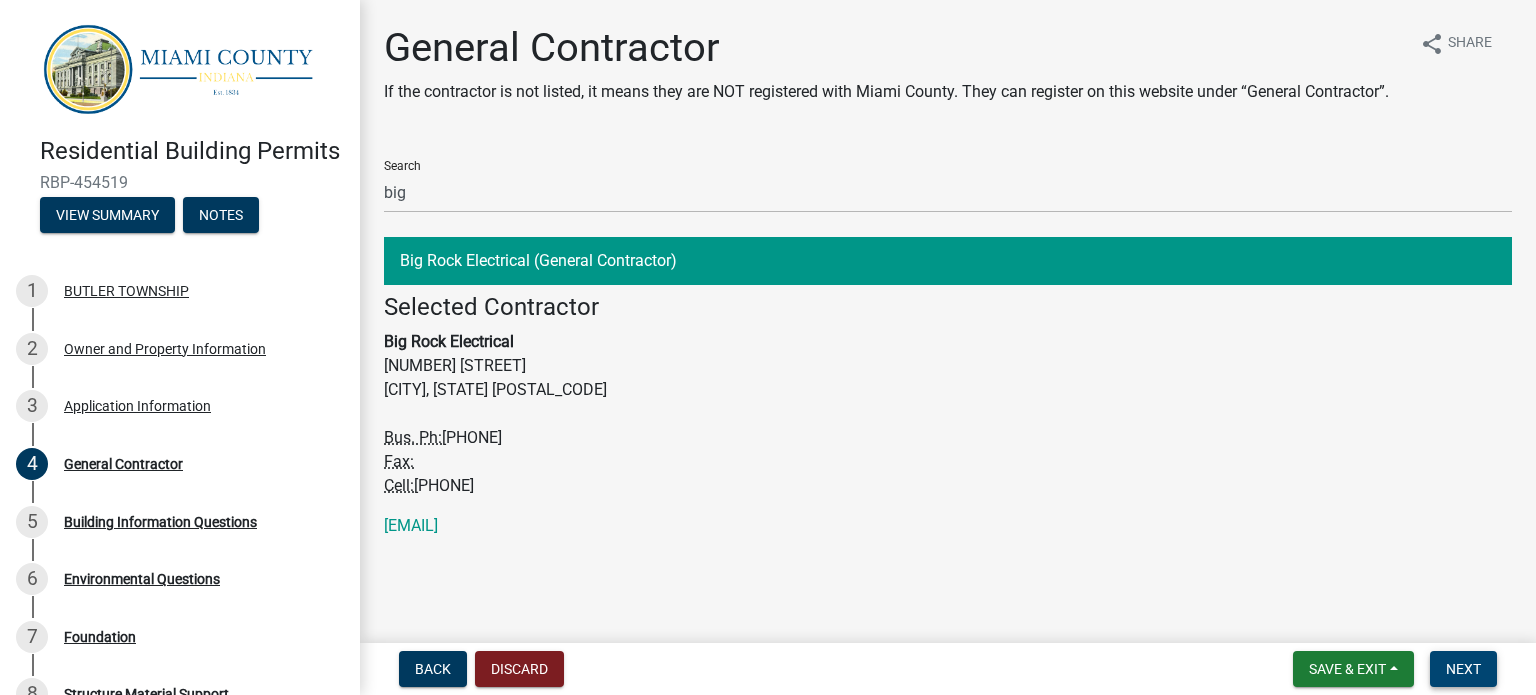 click on "Next" at bounding box center [1463, 669] 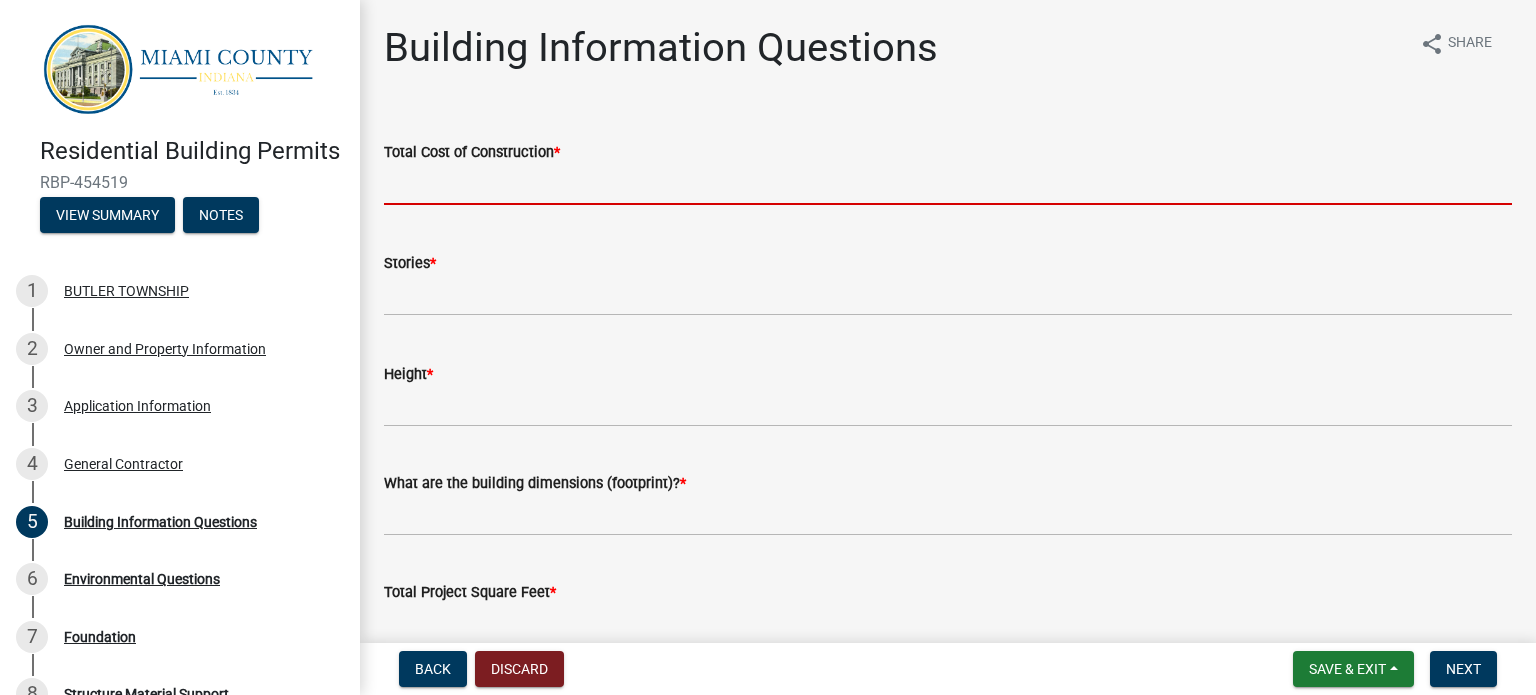 click 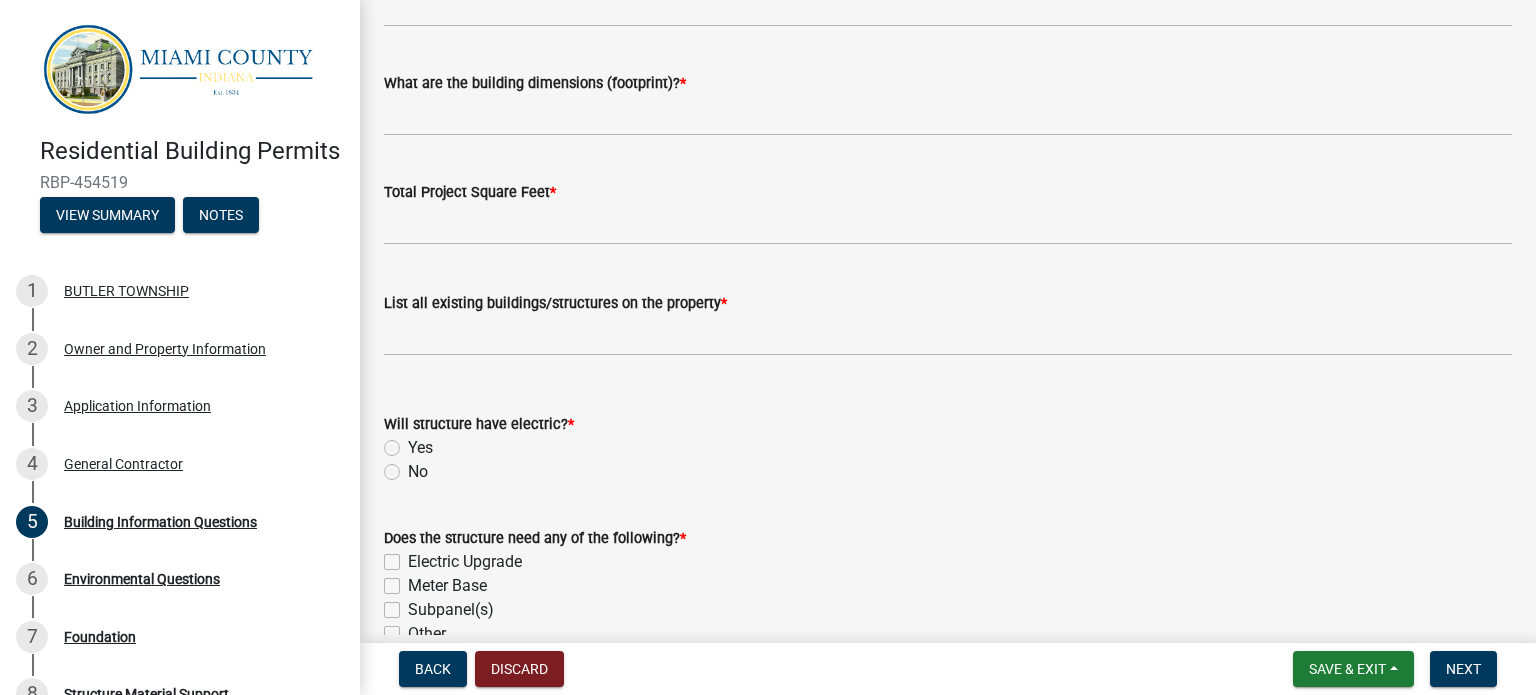 scroll, scrollTop: 0, scrollLeft: 0, axis: both 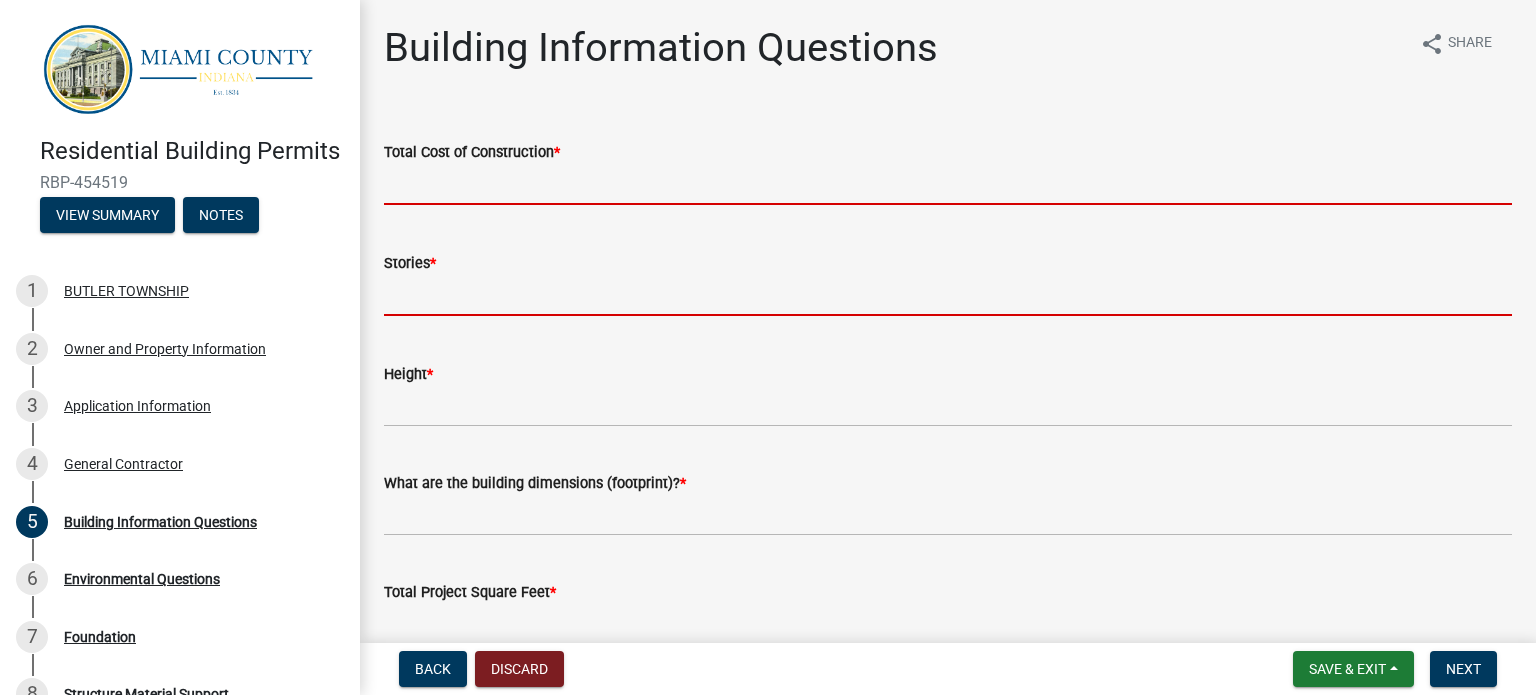 click on "Stories  *" 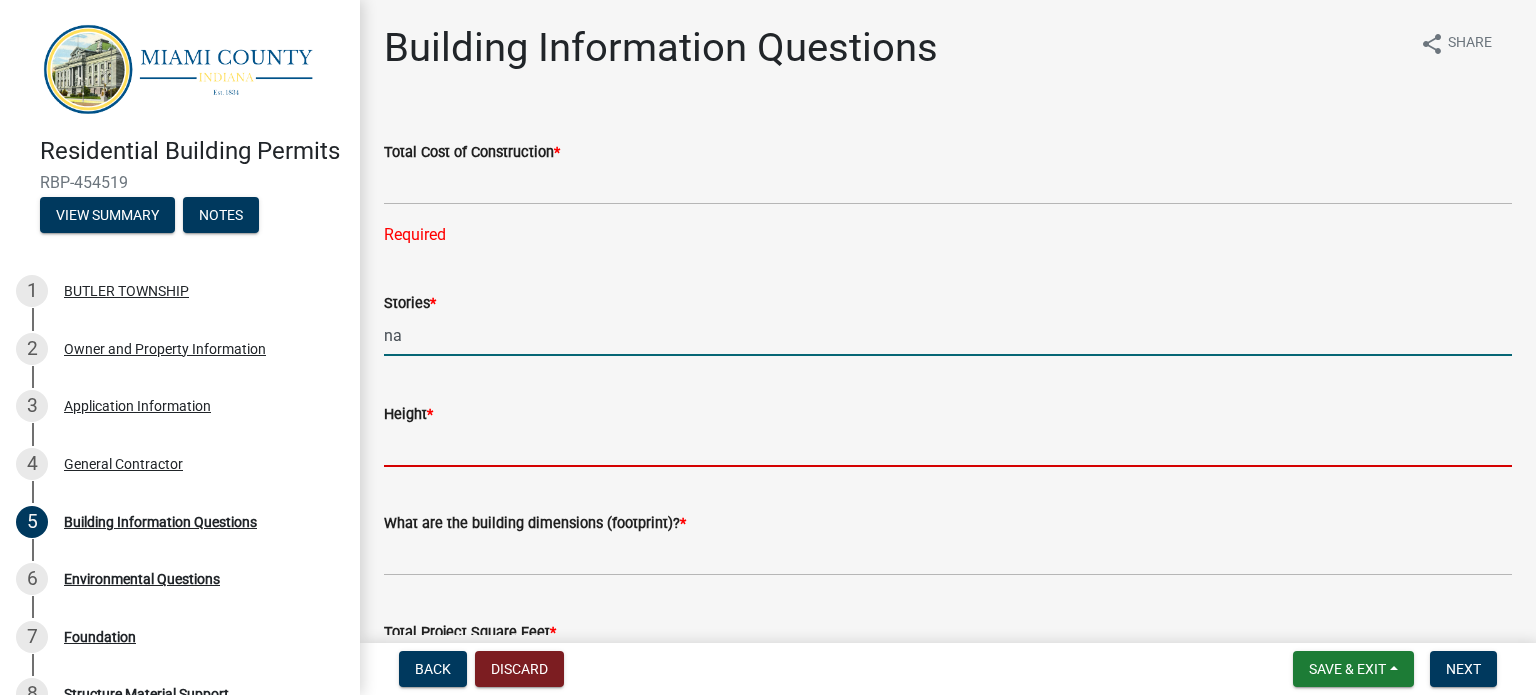 type on "0" 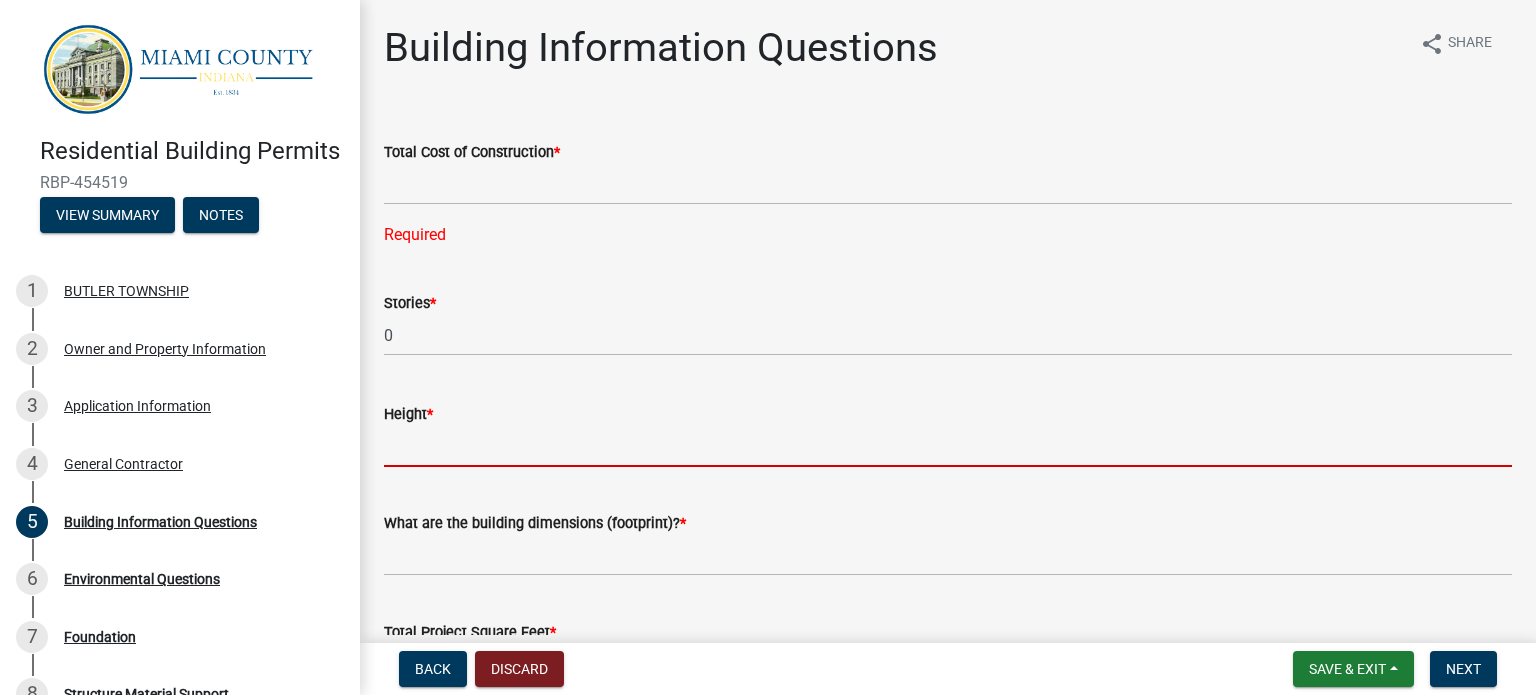 click on "Height  *" at bounding box center (948, 446) 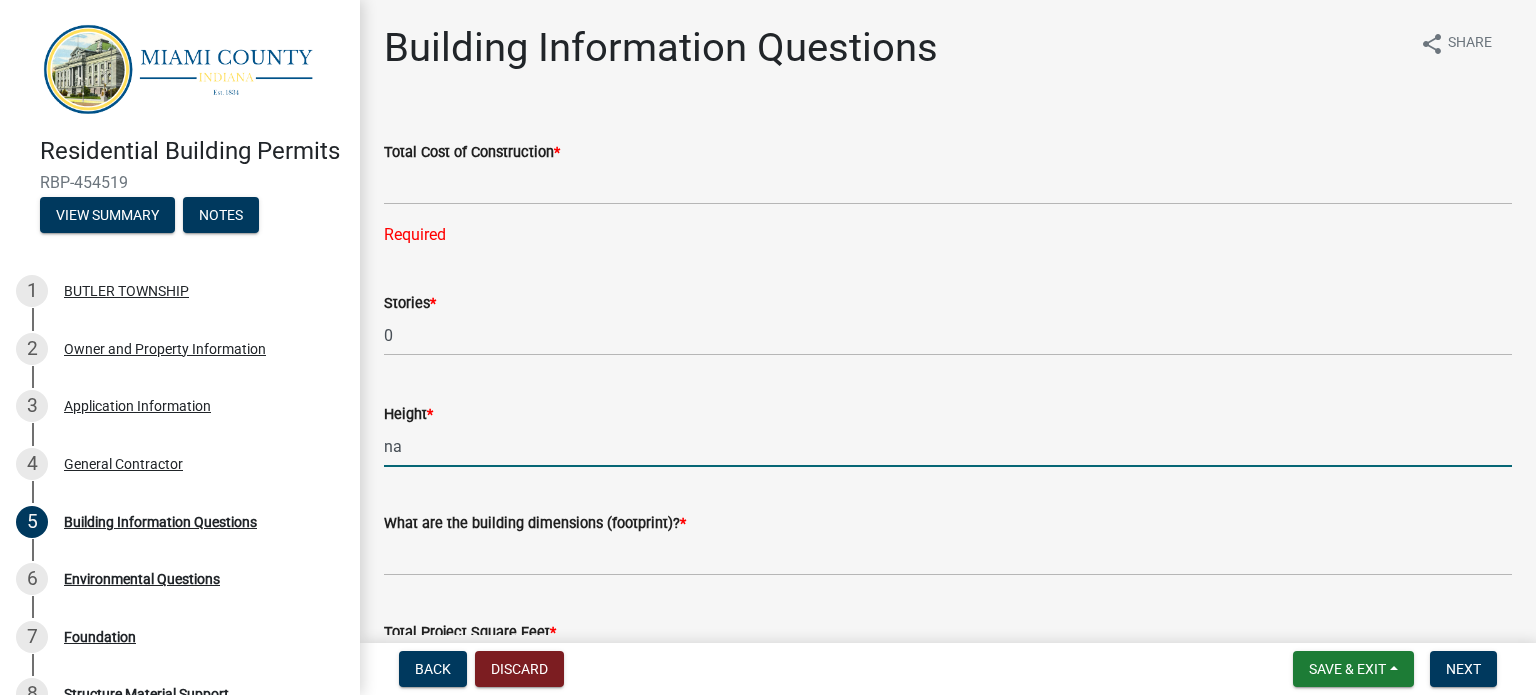 type on "na" 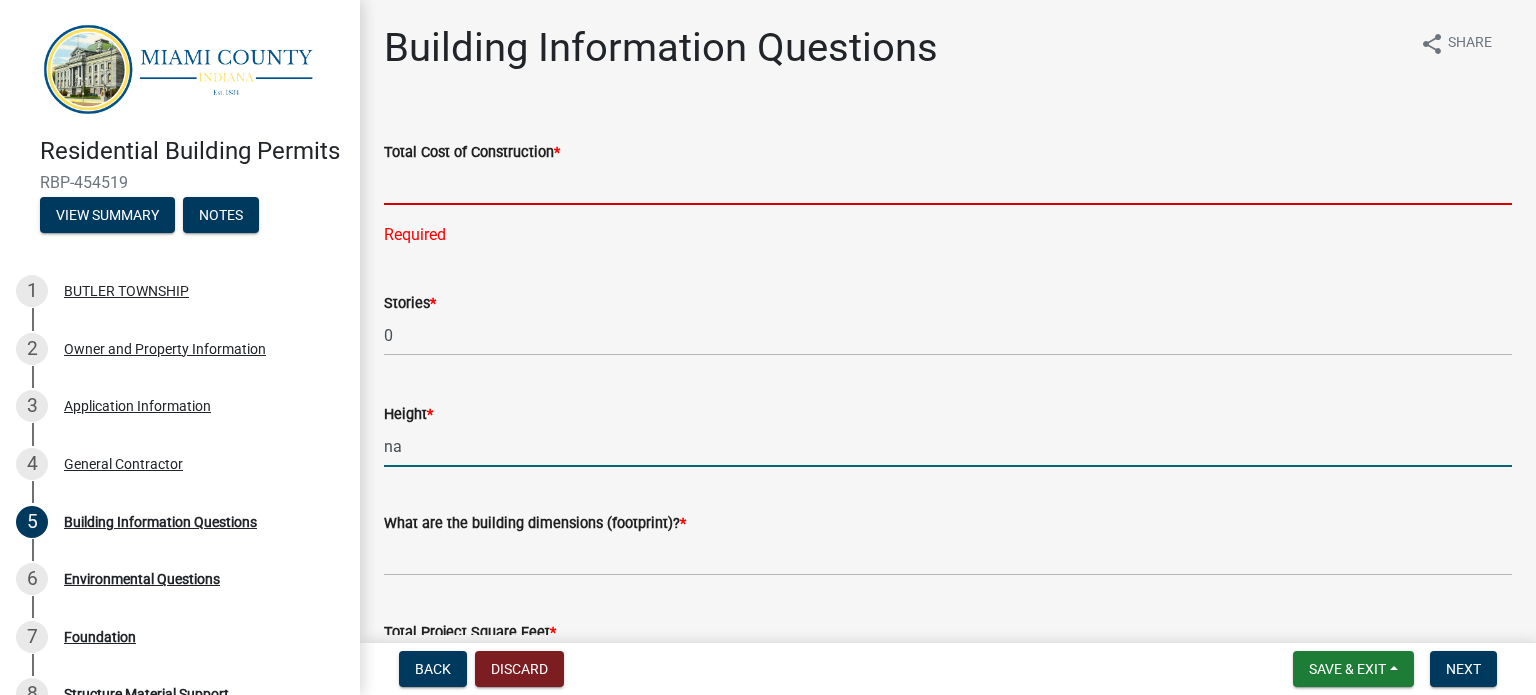 click 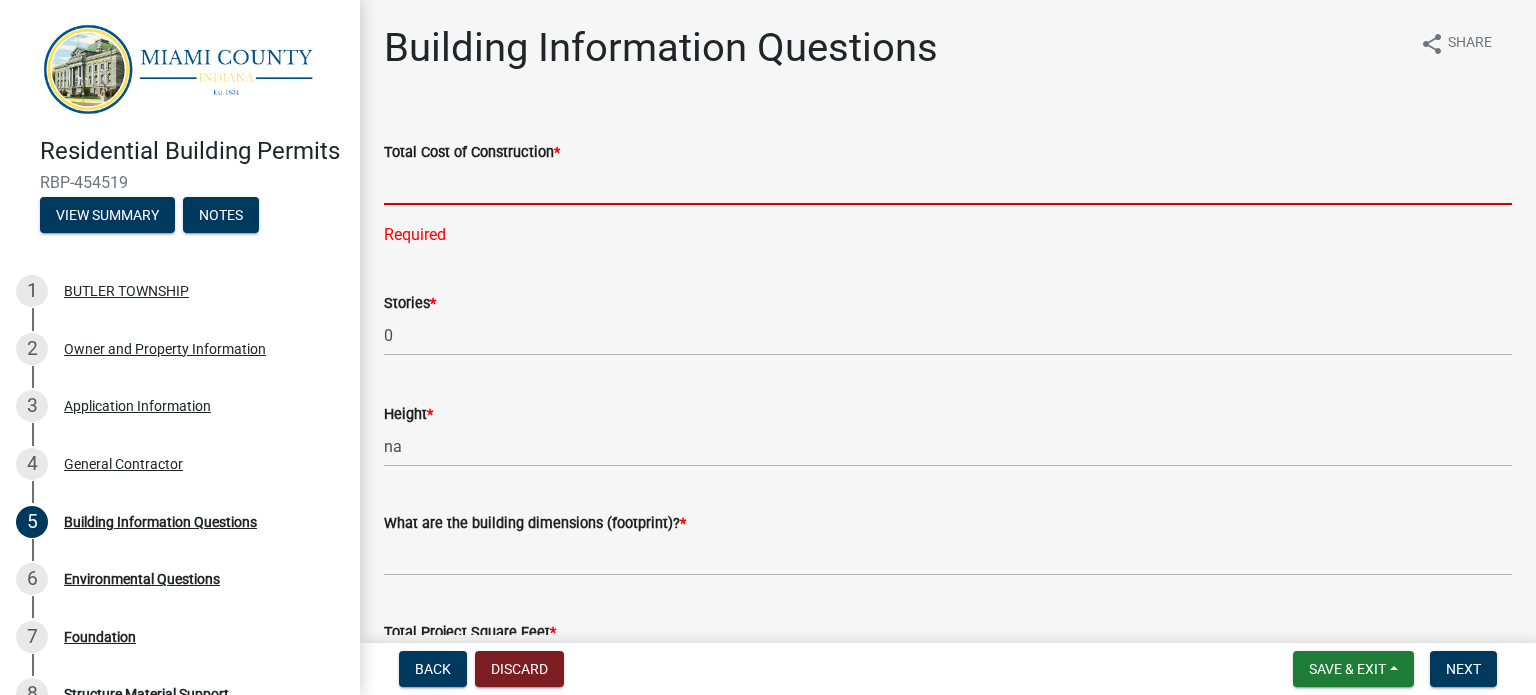 click on "Height  *" 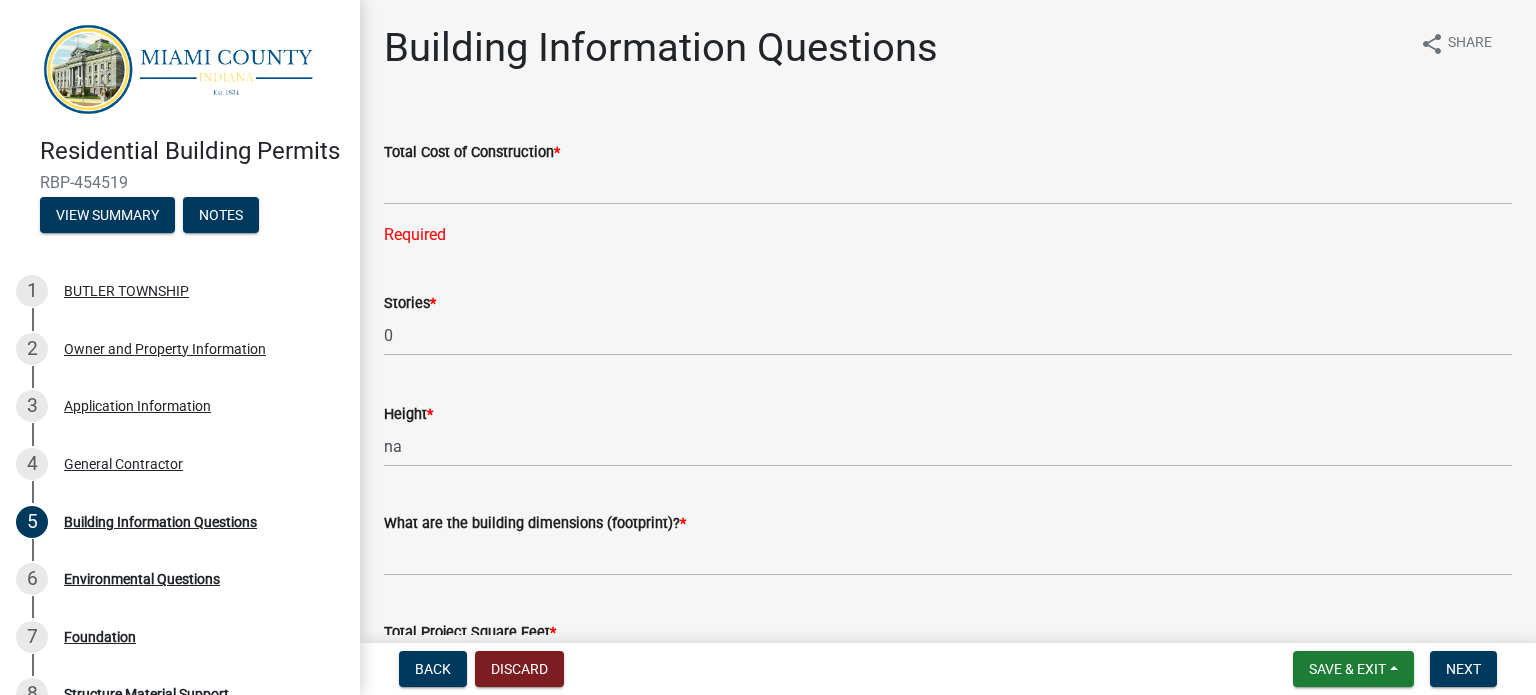 click on "What are the building dimensions (footprint)?  *" 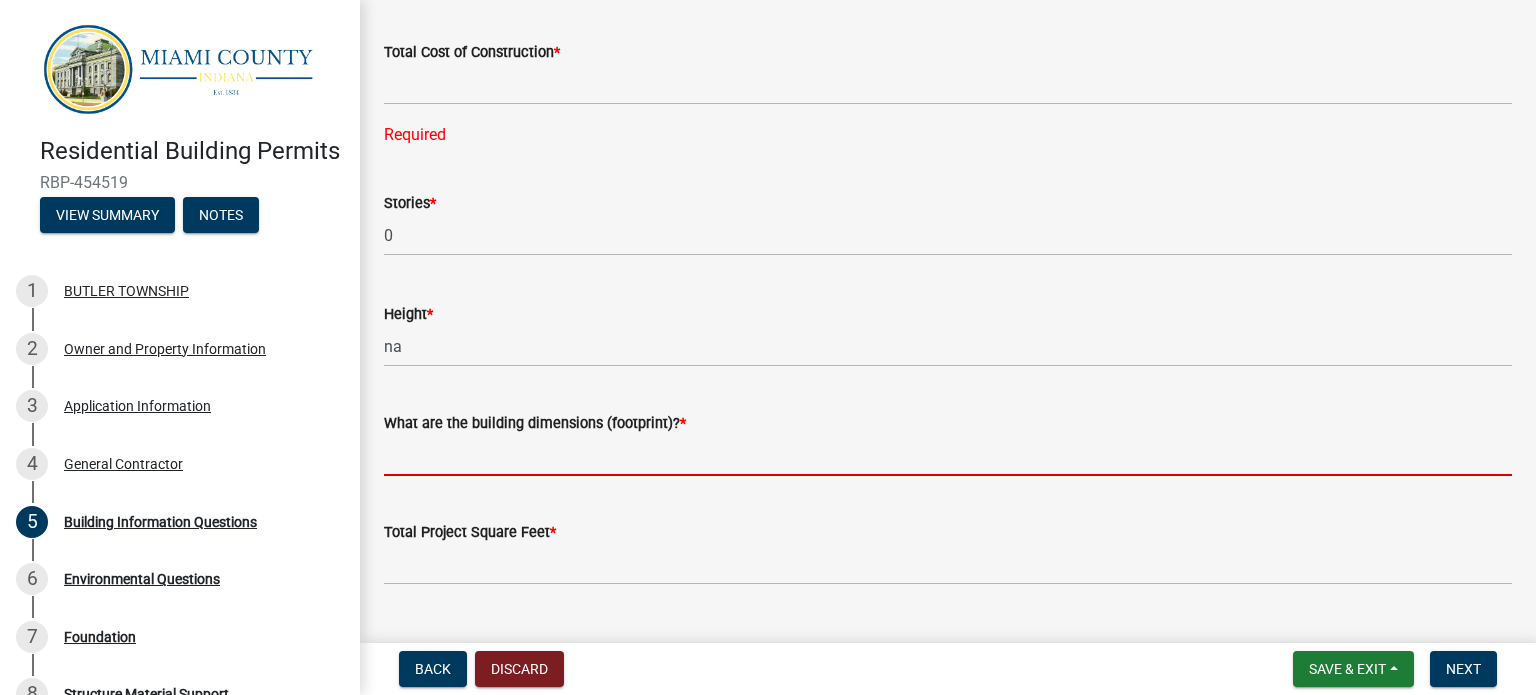 click on "What are the building dimensions (footprint)?  *" at bounding box center (948, 455) 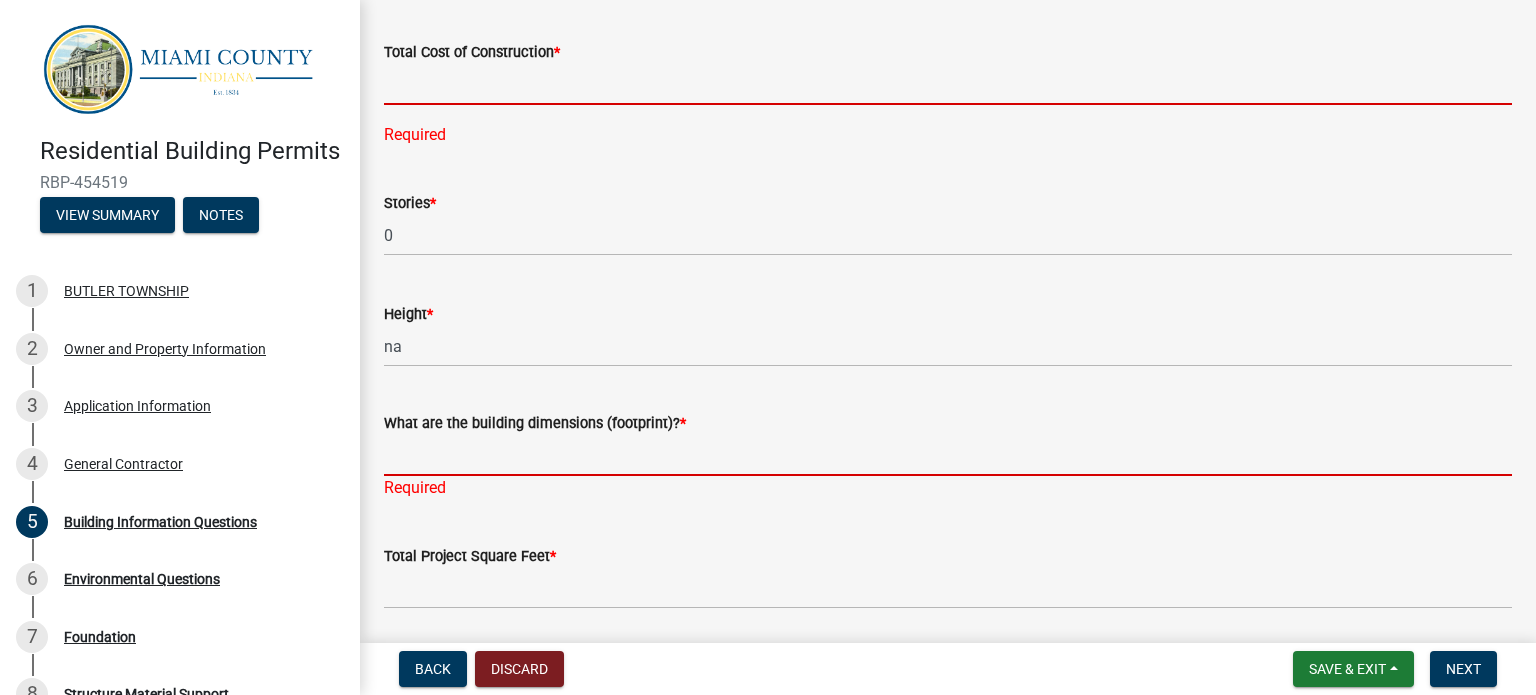 click 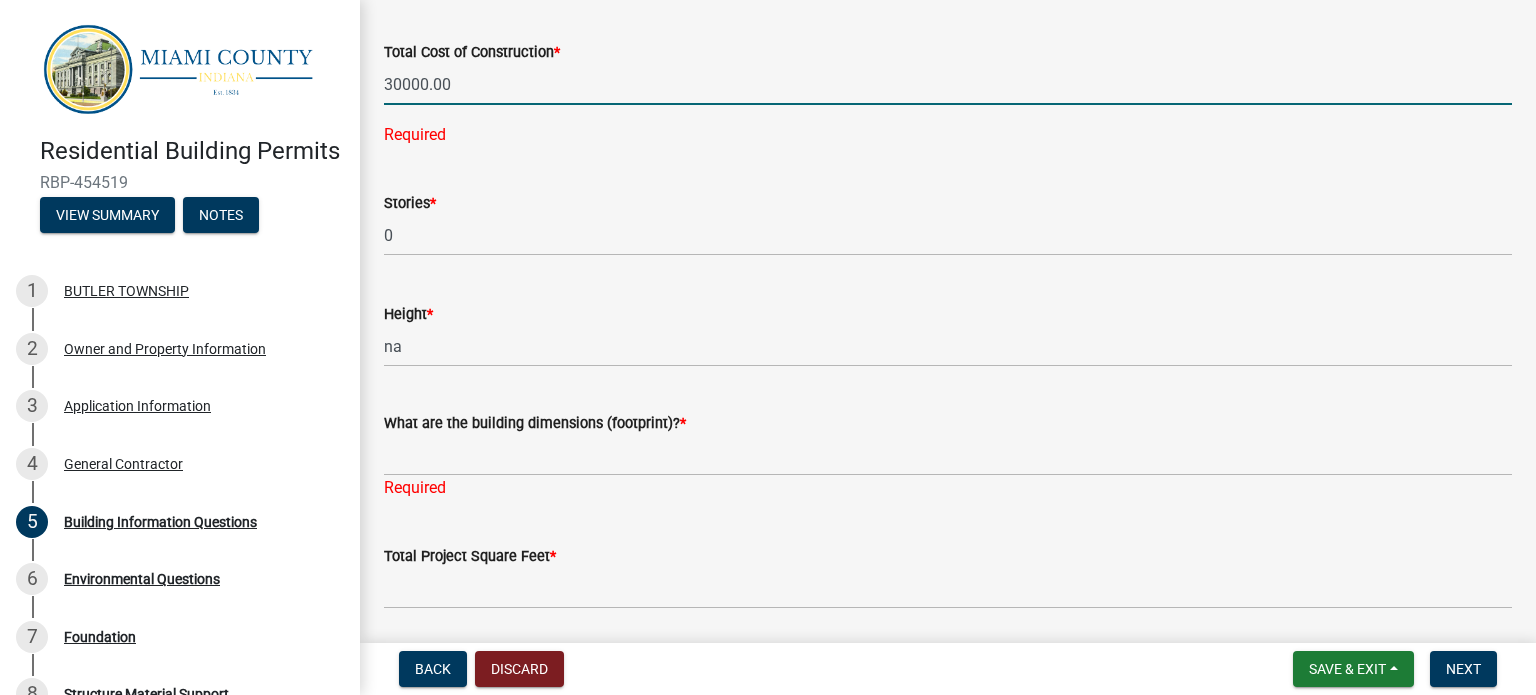 scroll, scrollTop: 200, scrollLeft: 0, axis: vertical 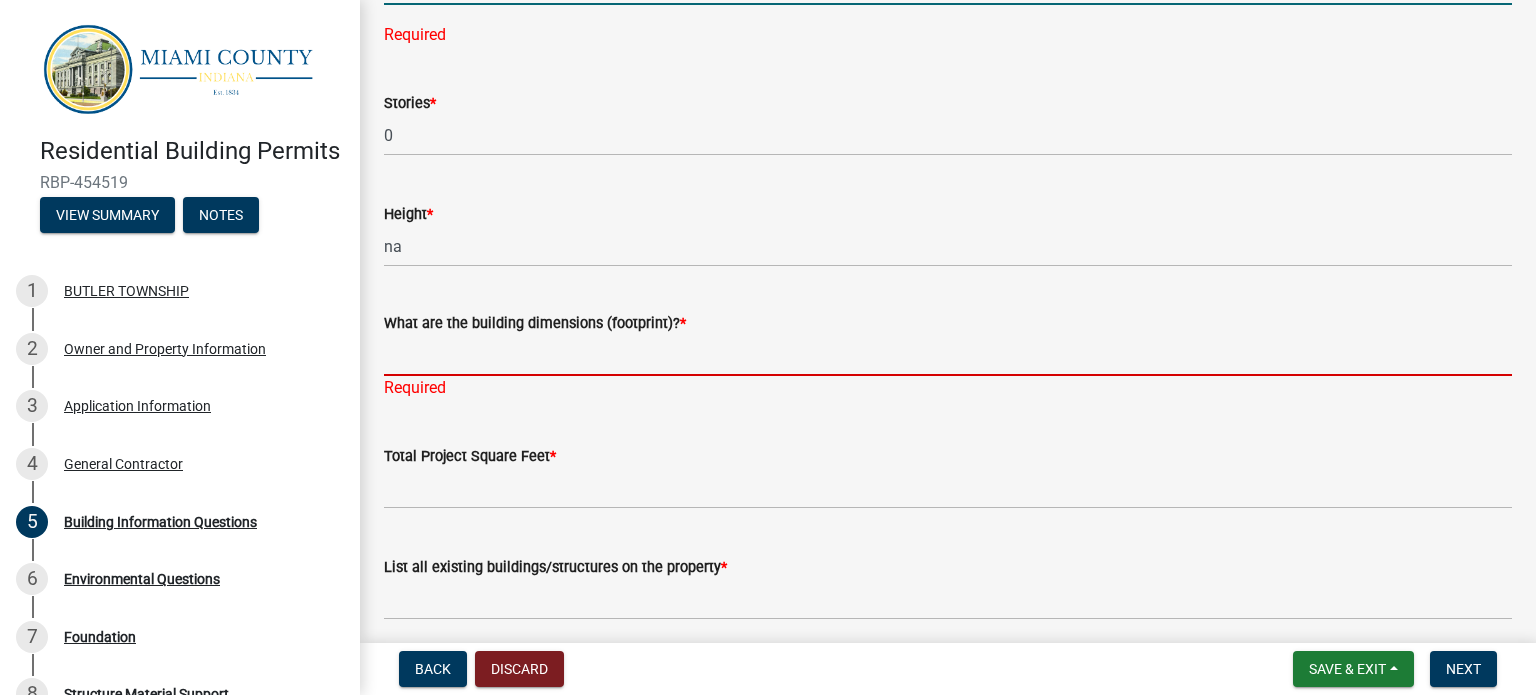 type on "30000" 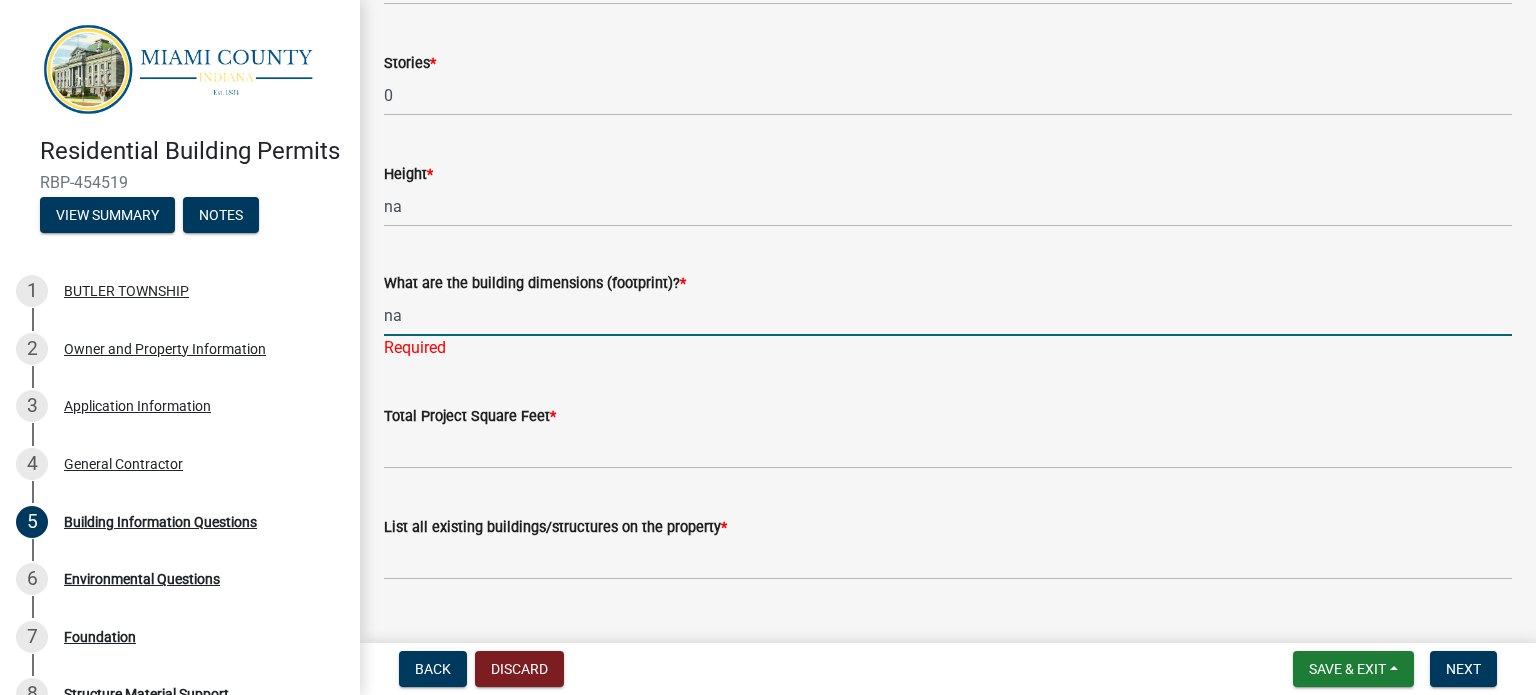 type on "na" 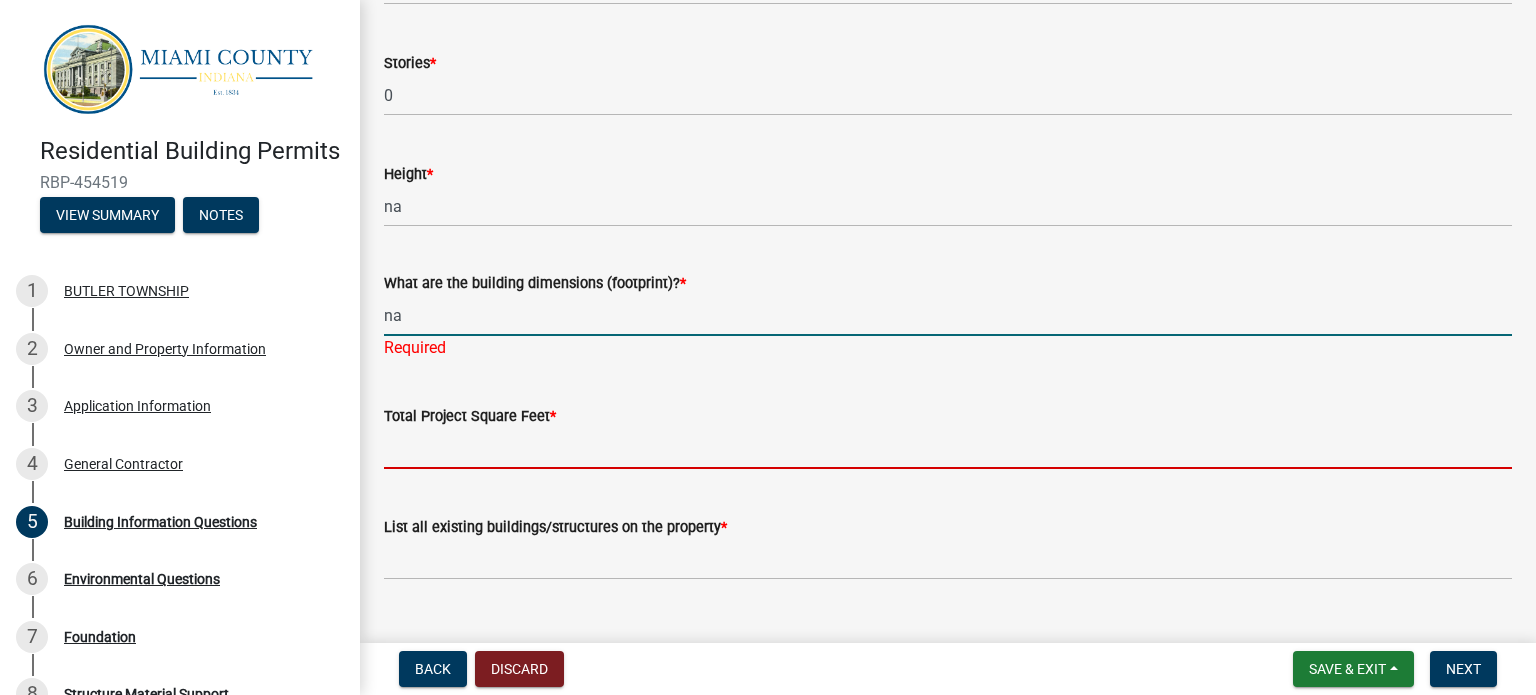 click on "Total Project Square Feet  *" 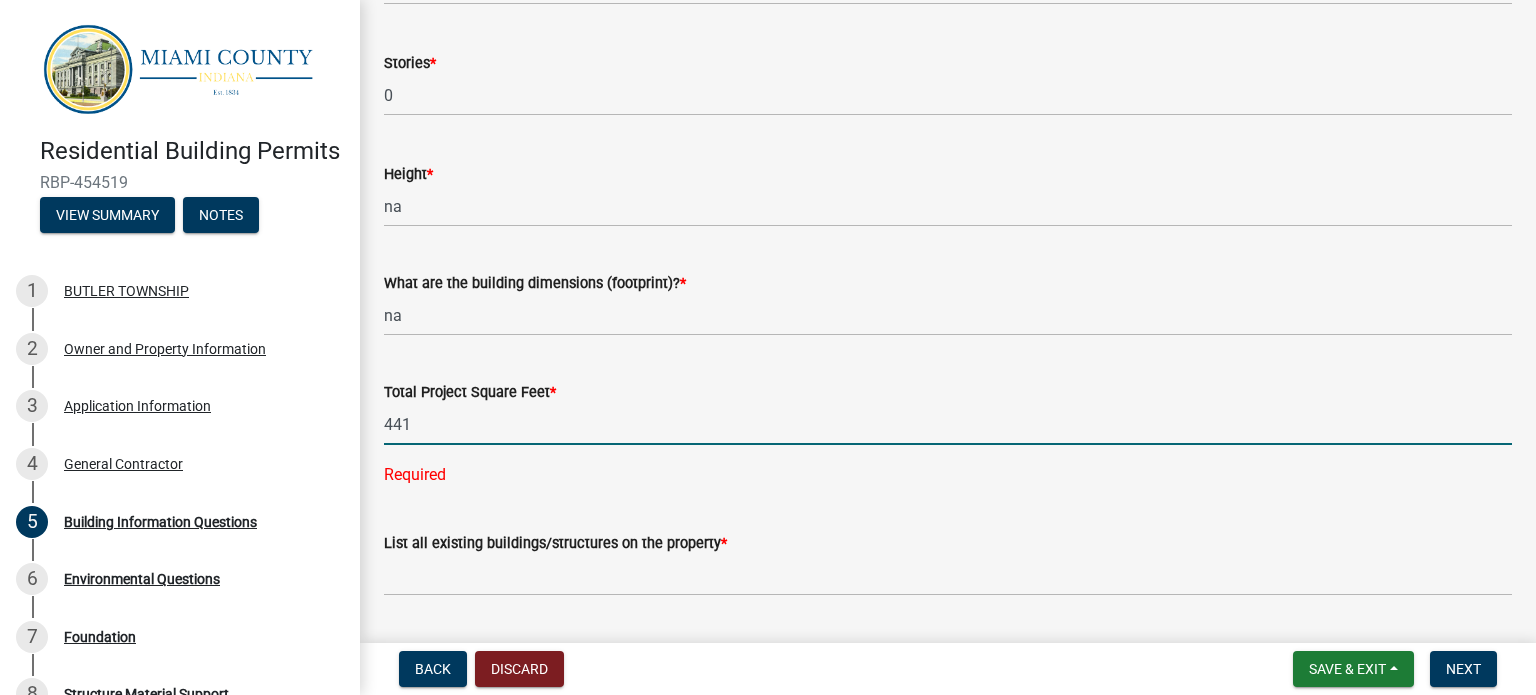 scroll, scrollTop: 500, scrollLeft: 0, axis: vertical 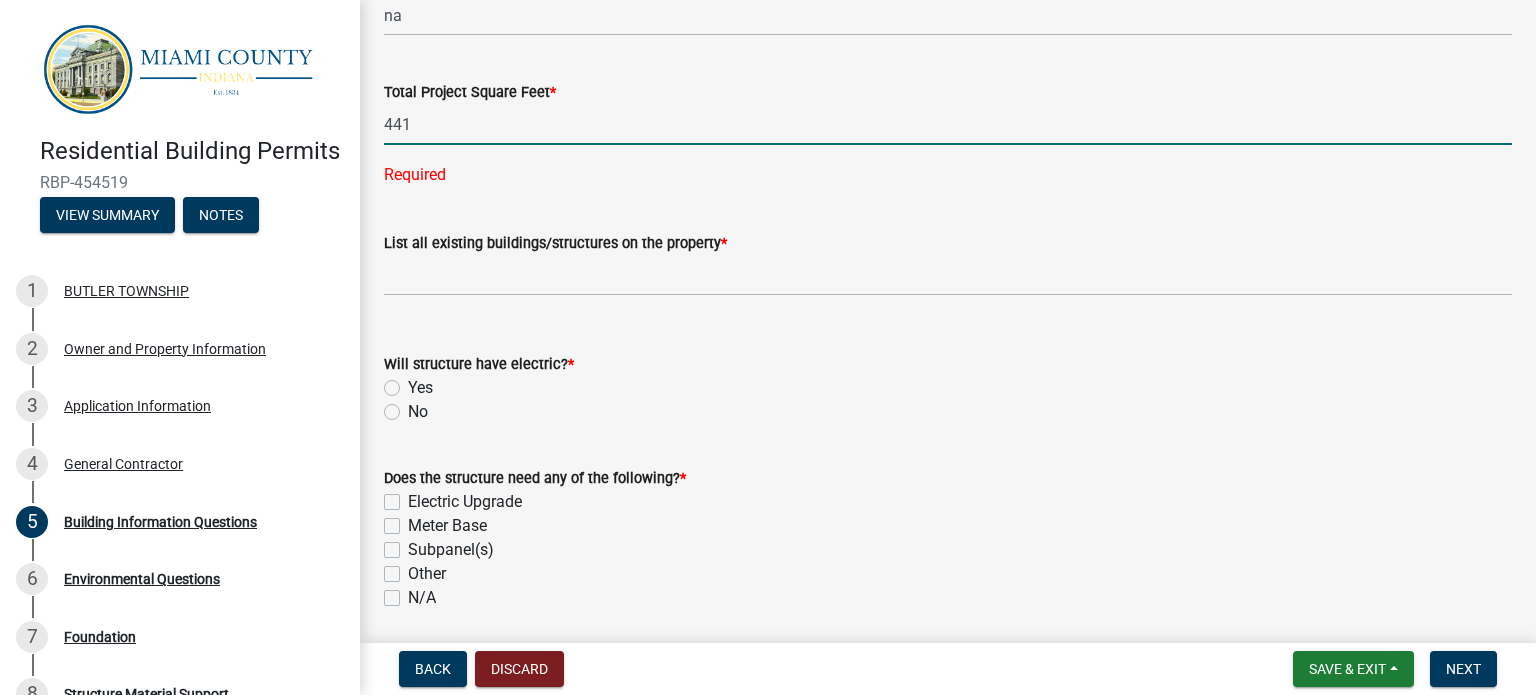 type on "441" 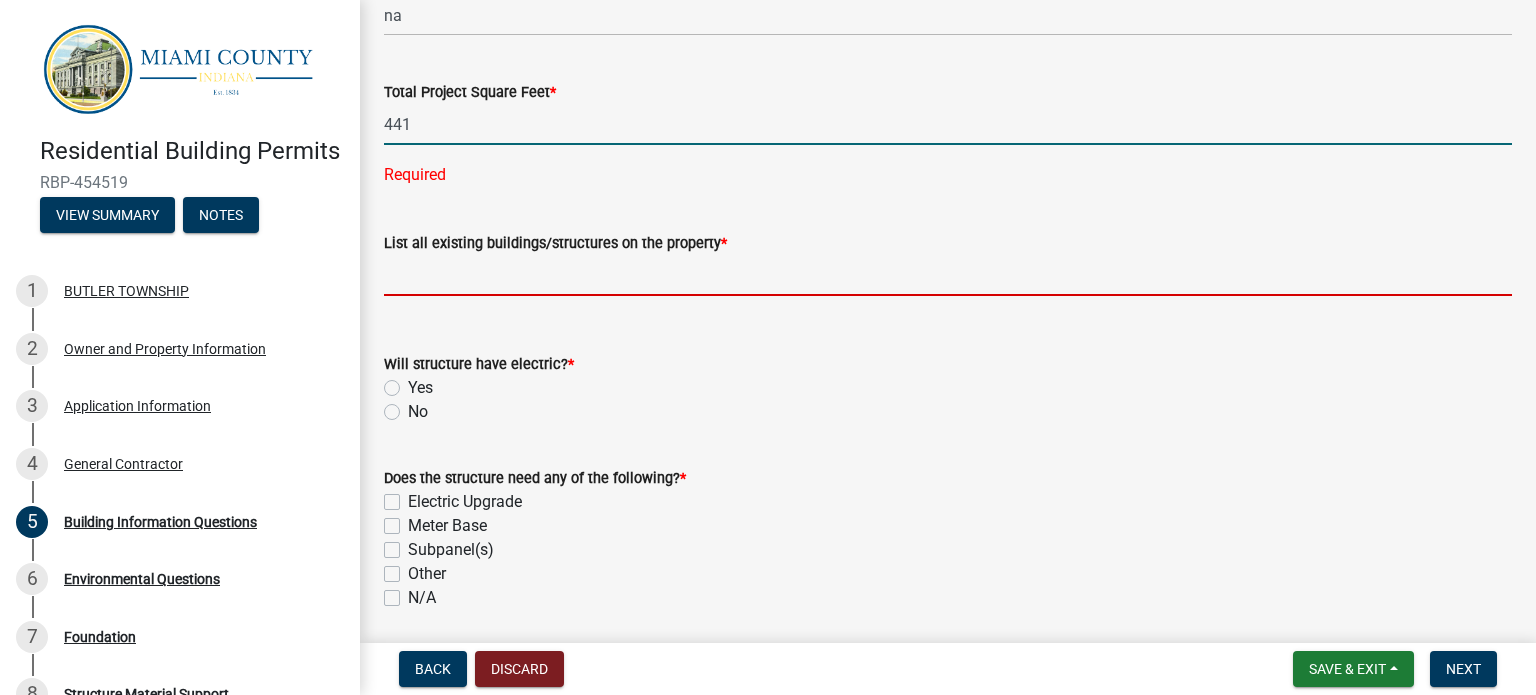 click on "List all existing buildings/structures on the property  *" 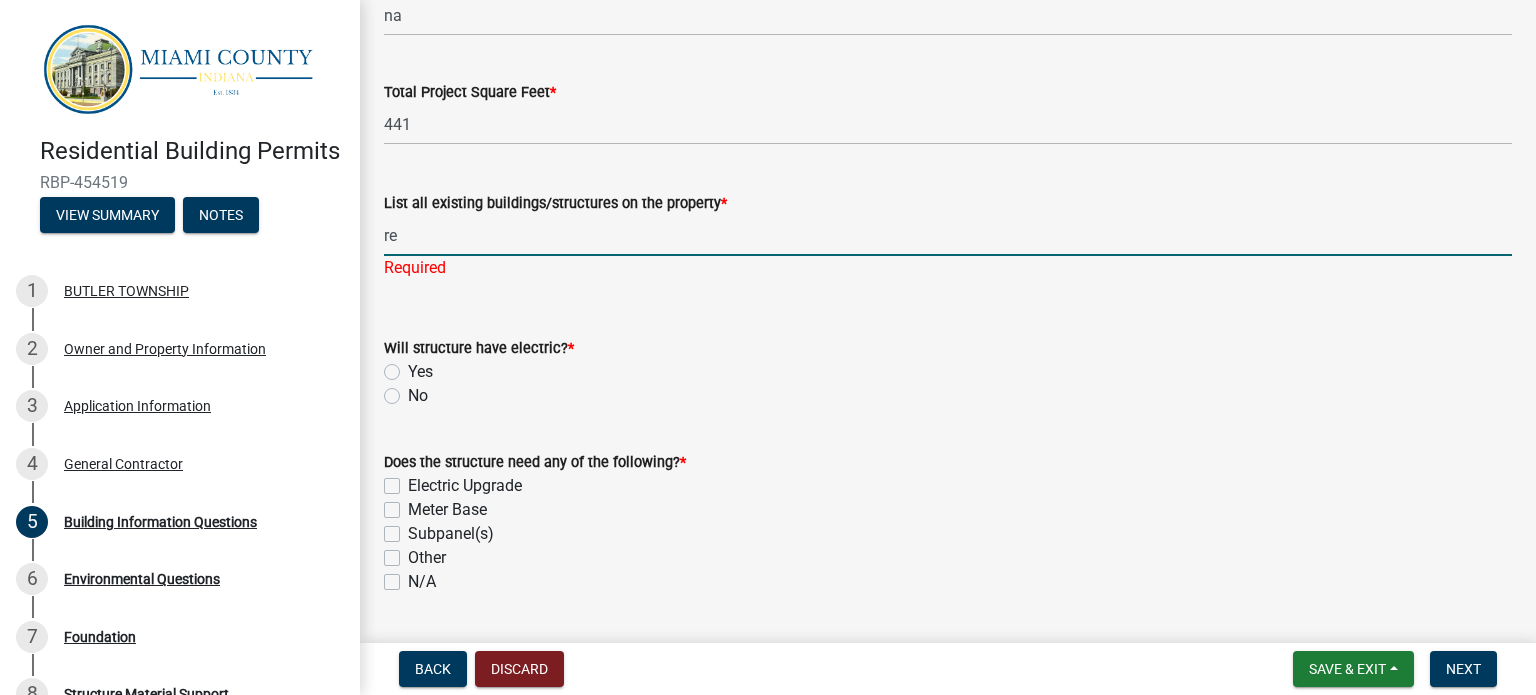 type on "r" 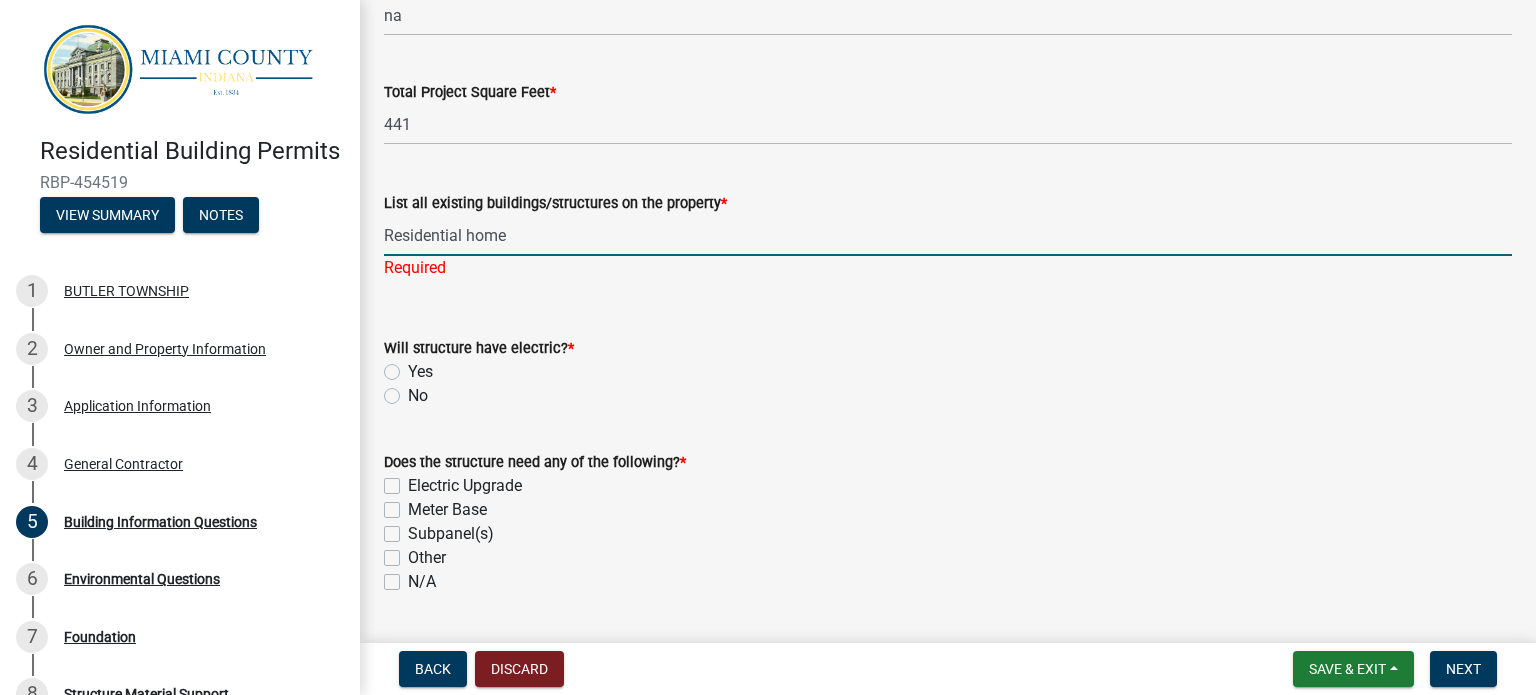 type on "Residential home" 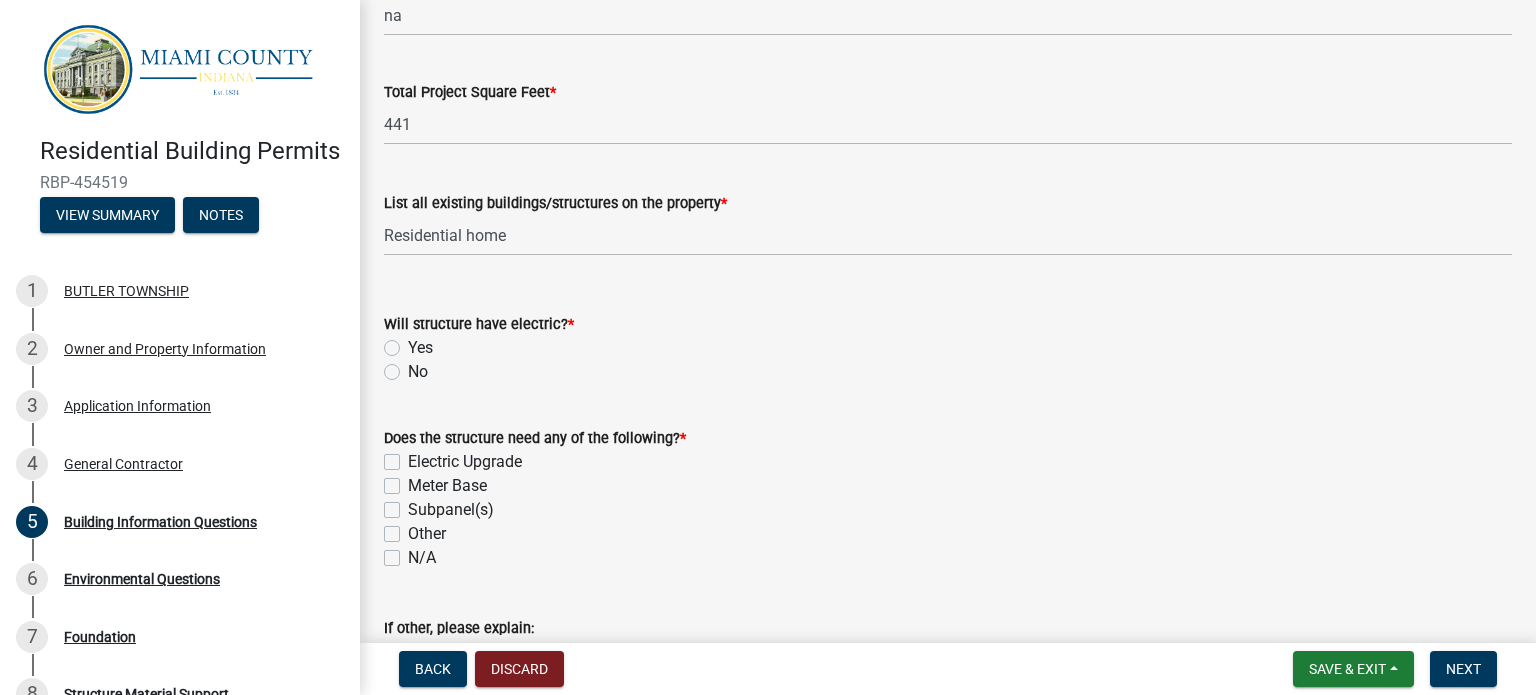 click on "Yes" 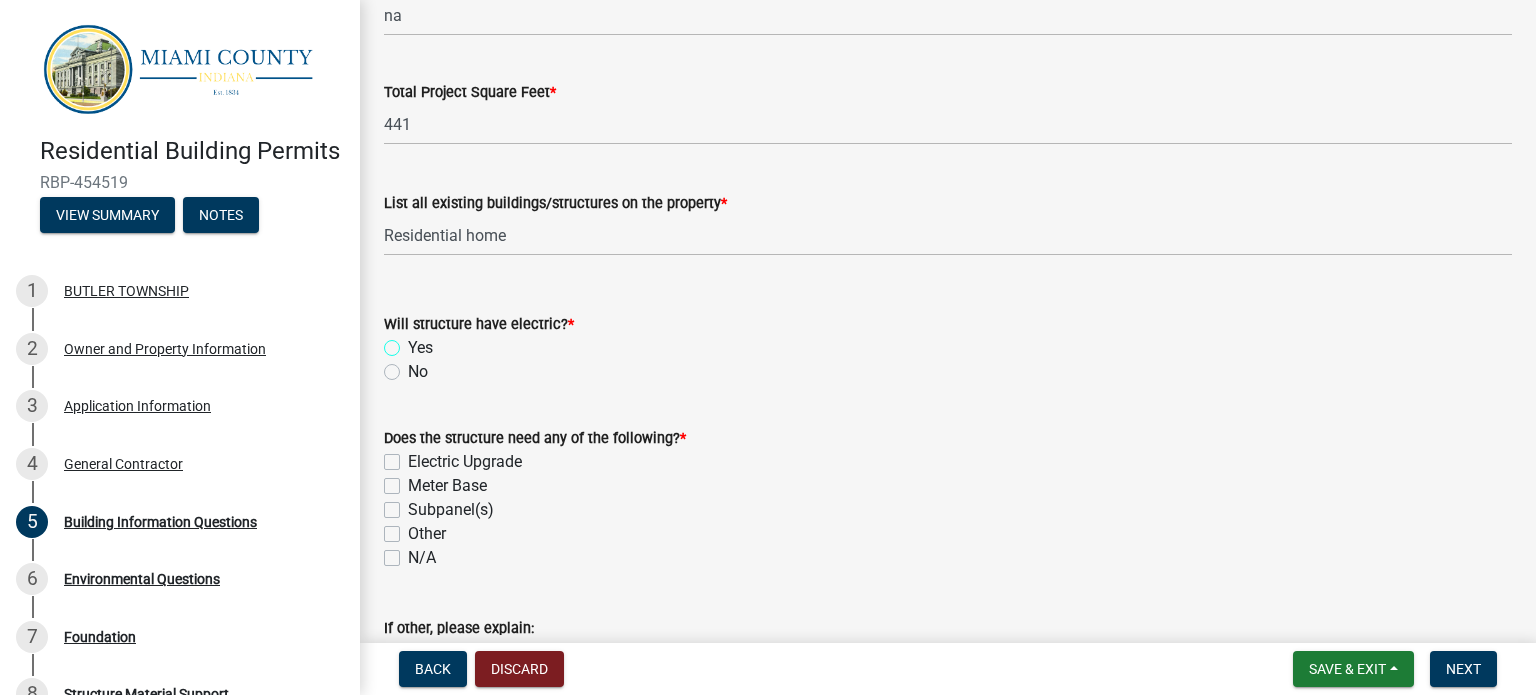 click on "Yes" at bounding box center (414, 342) 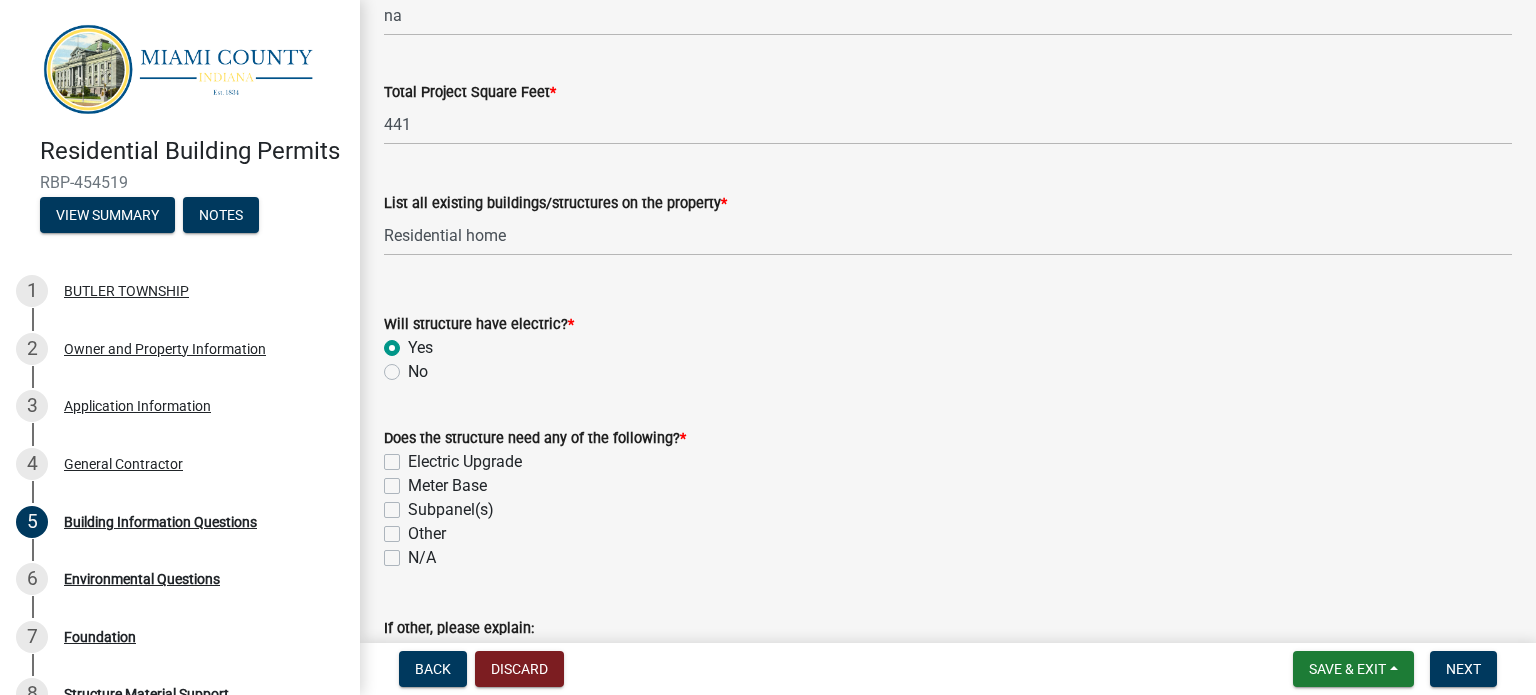 radio on "true" 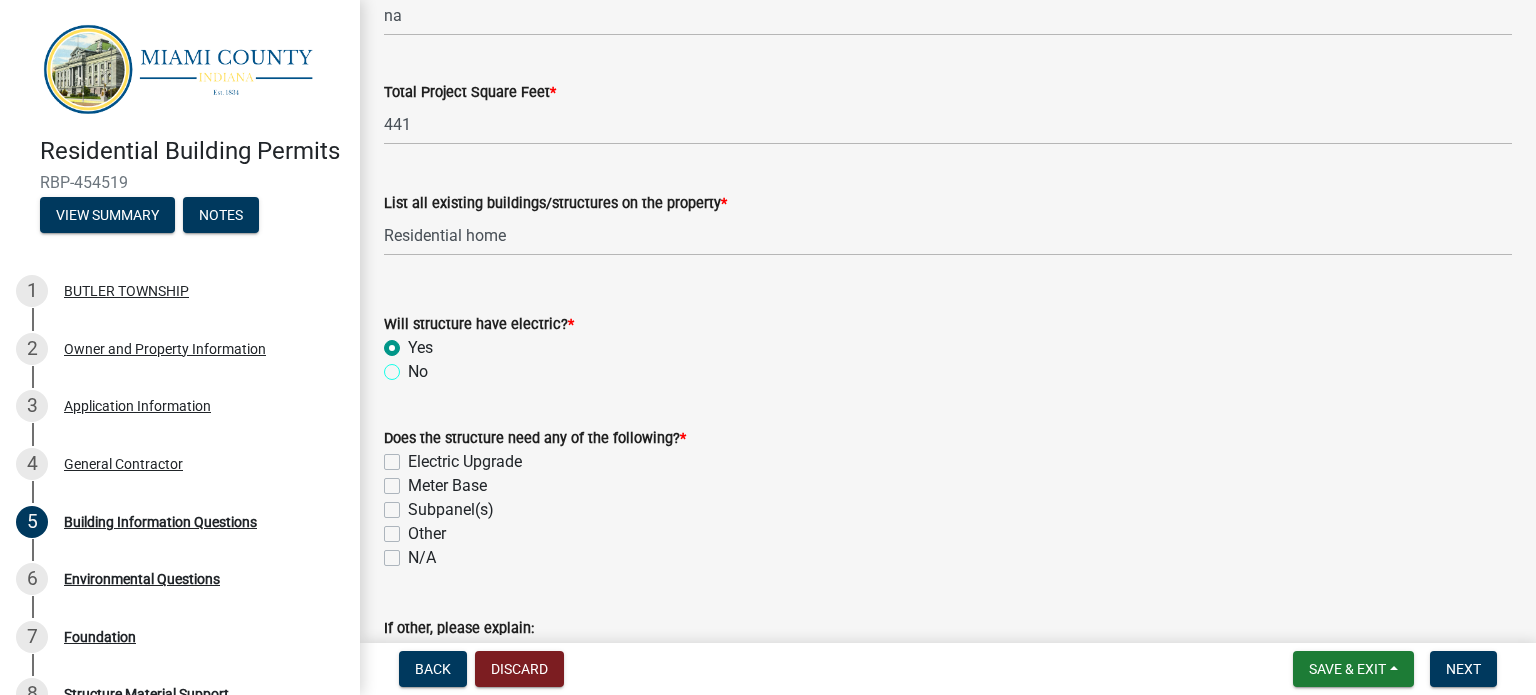 click on "No" at bounding box center [414, 366] 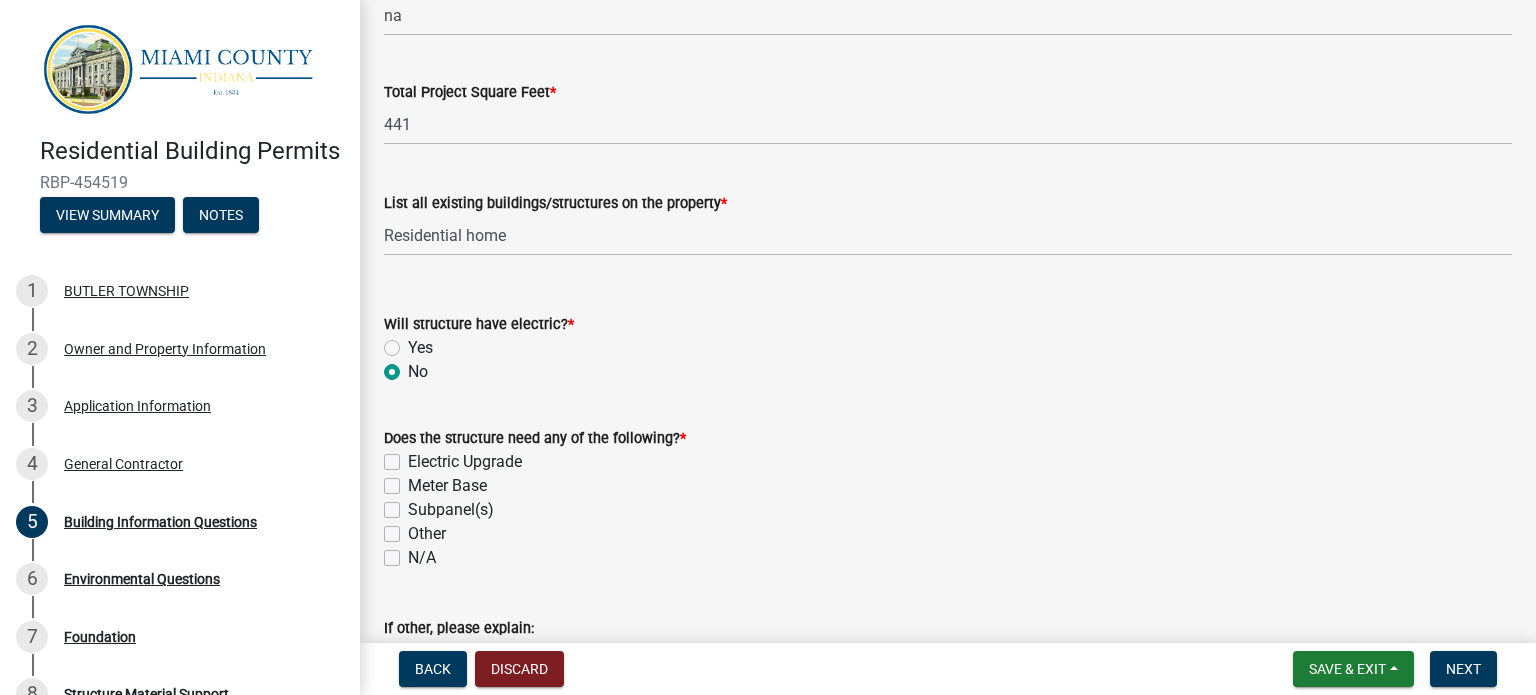 radio on "true" 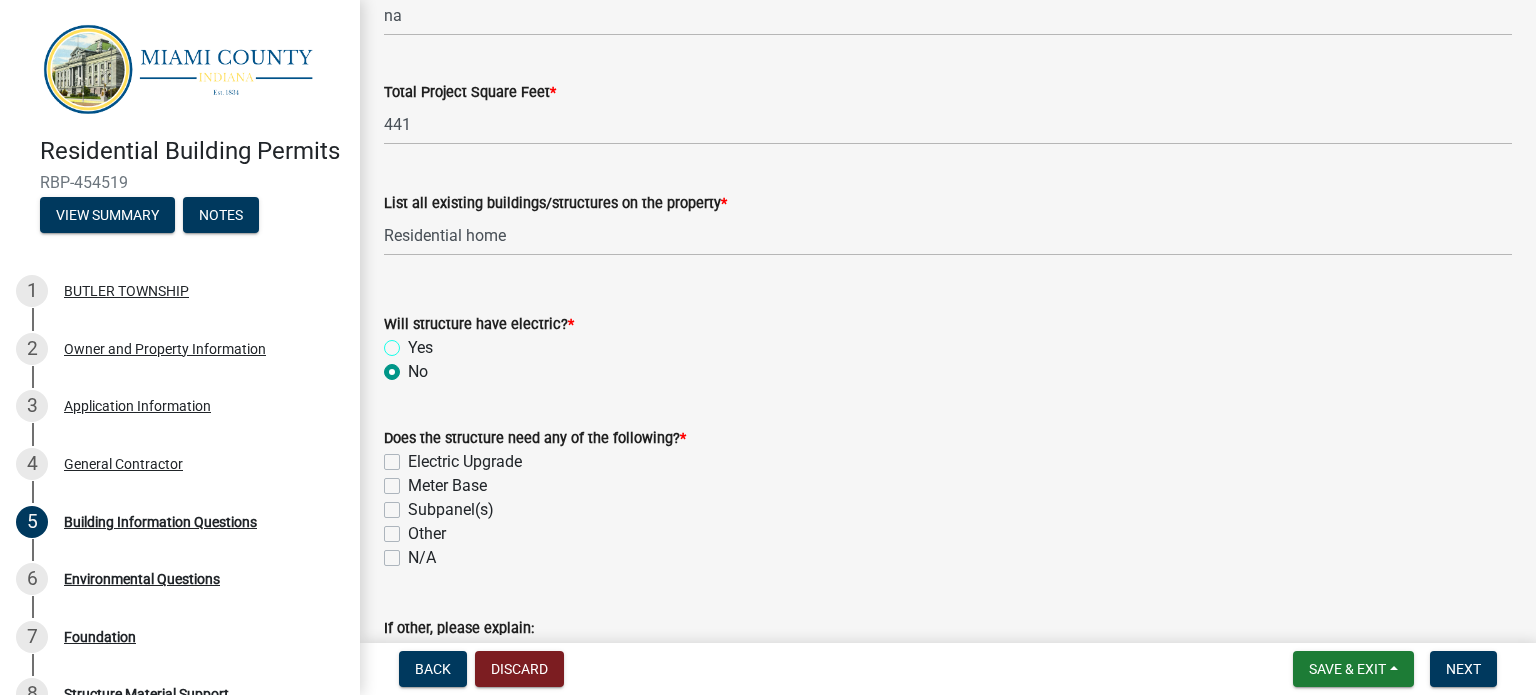 click on "Yes" at bounding box center (414, 342) 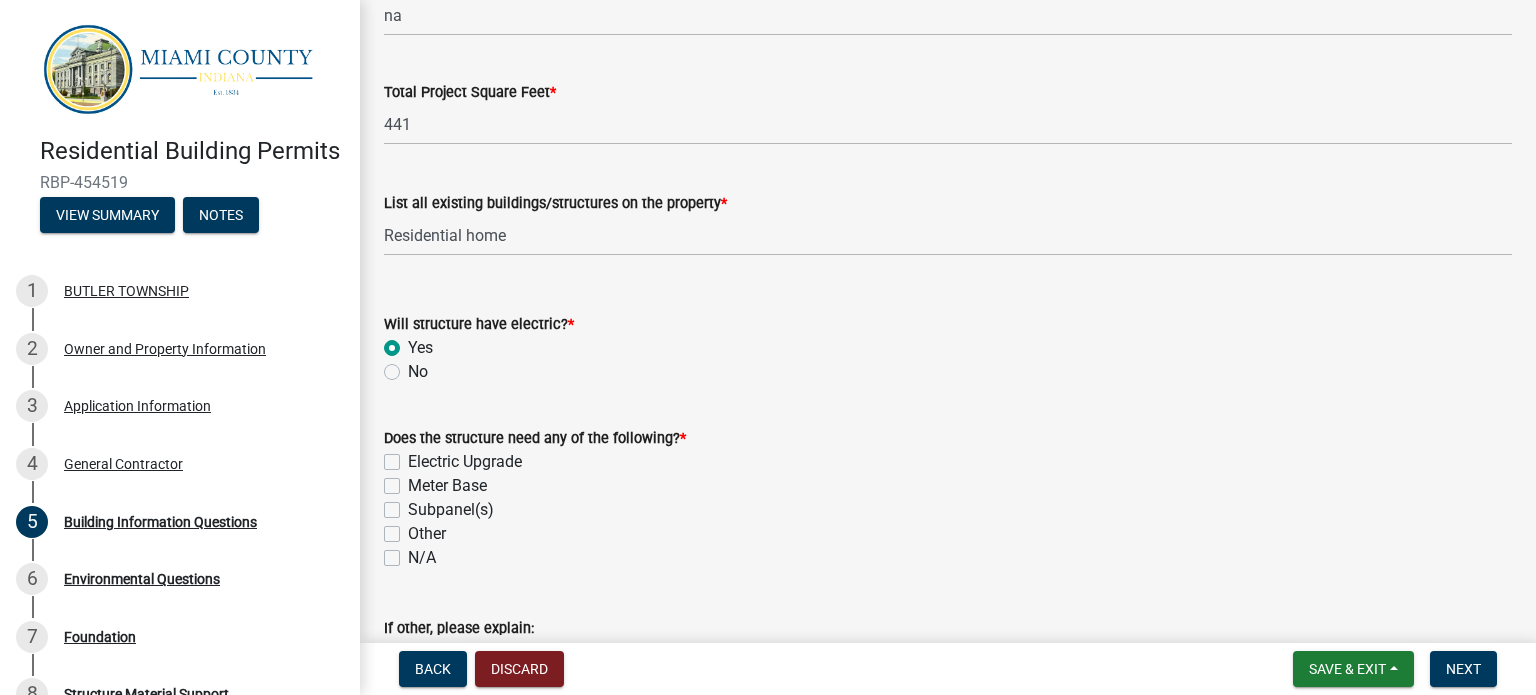 radio on "true" 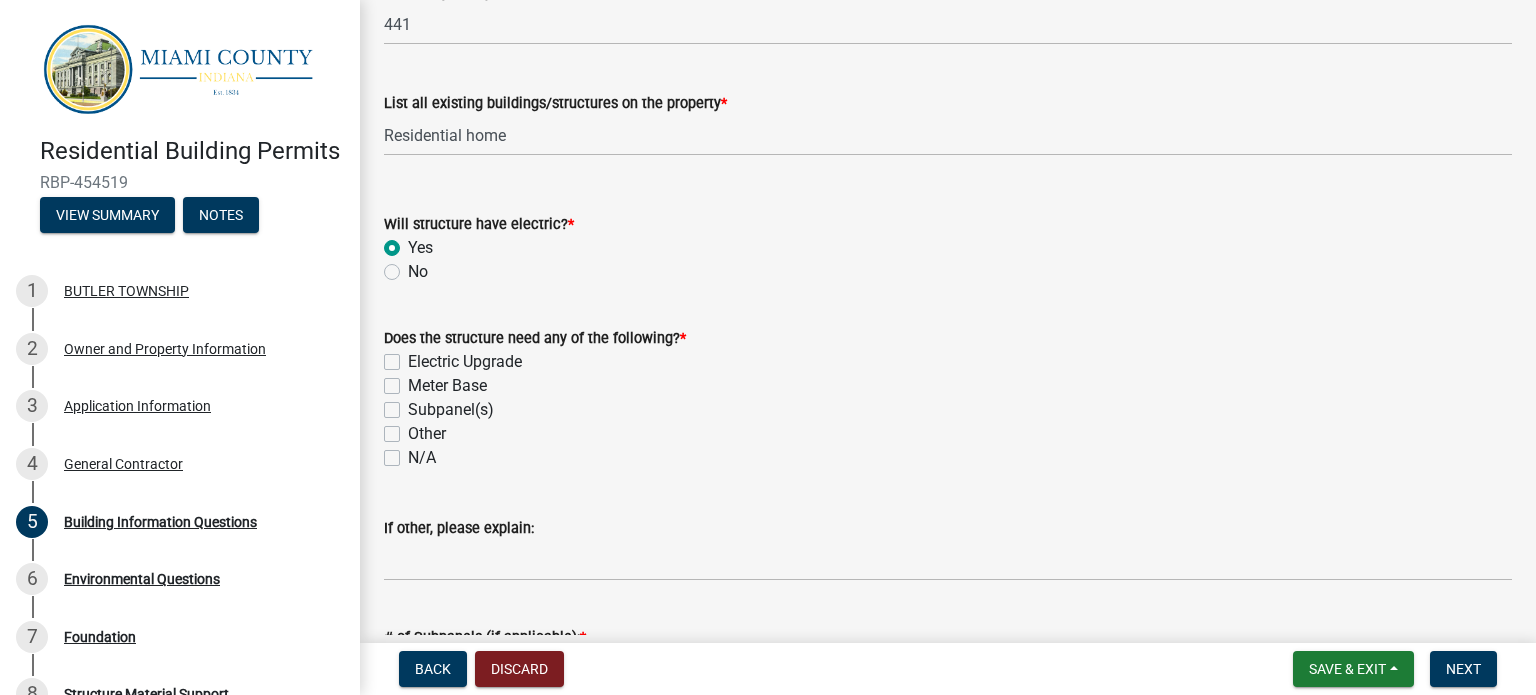 click on "N/A" 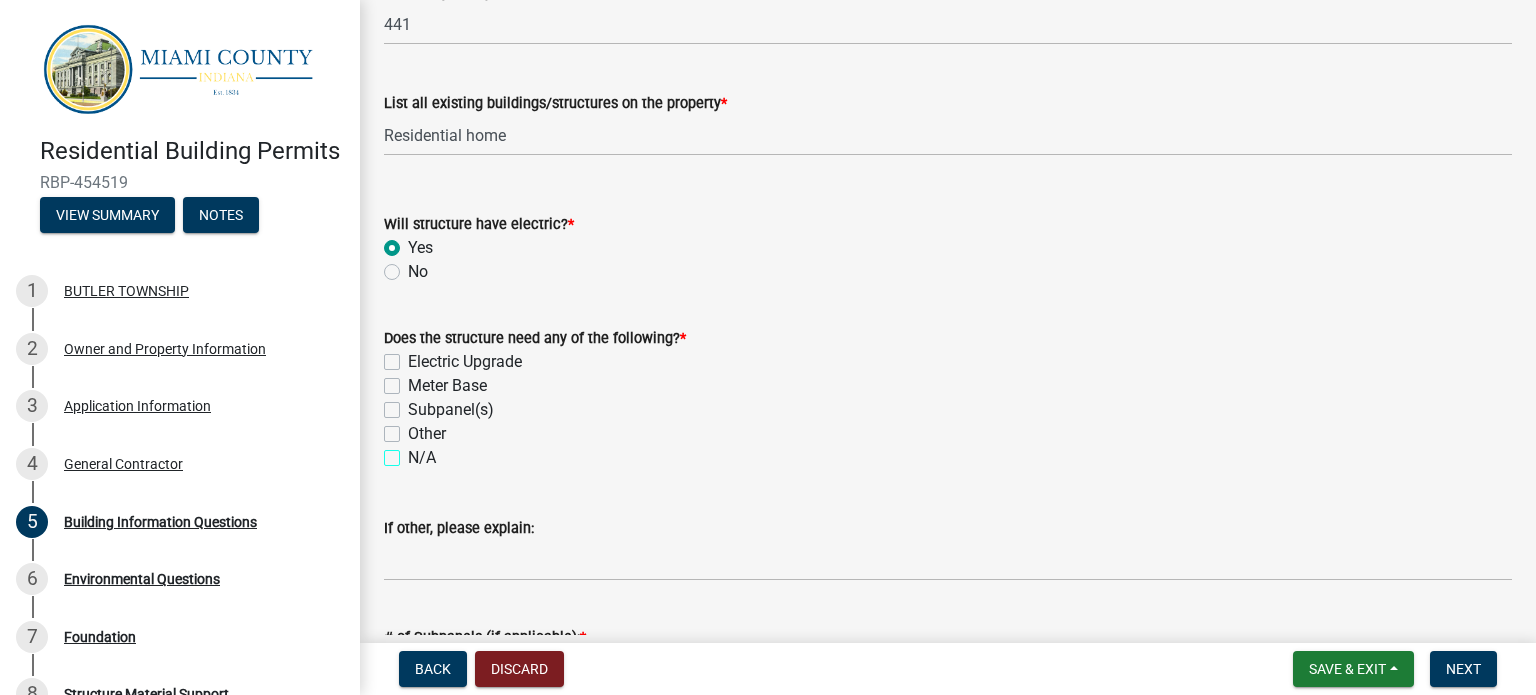 click on "N/A" at bounding box center [414, 452] 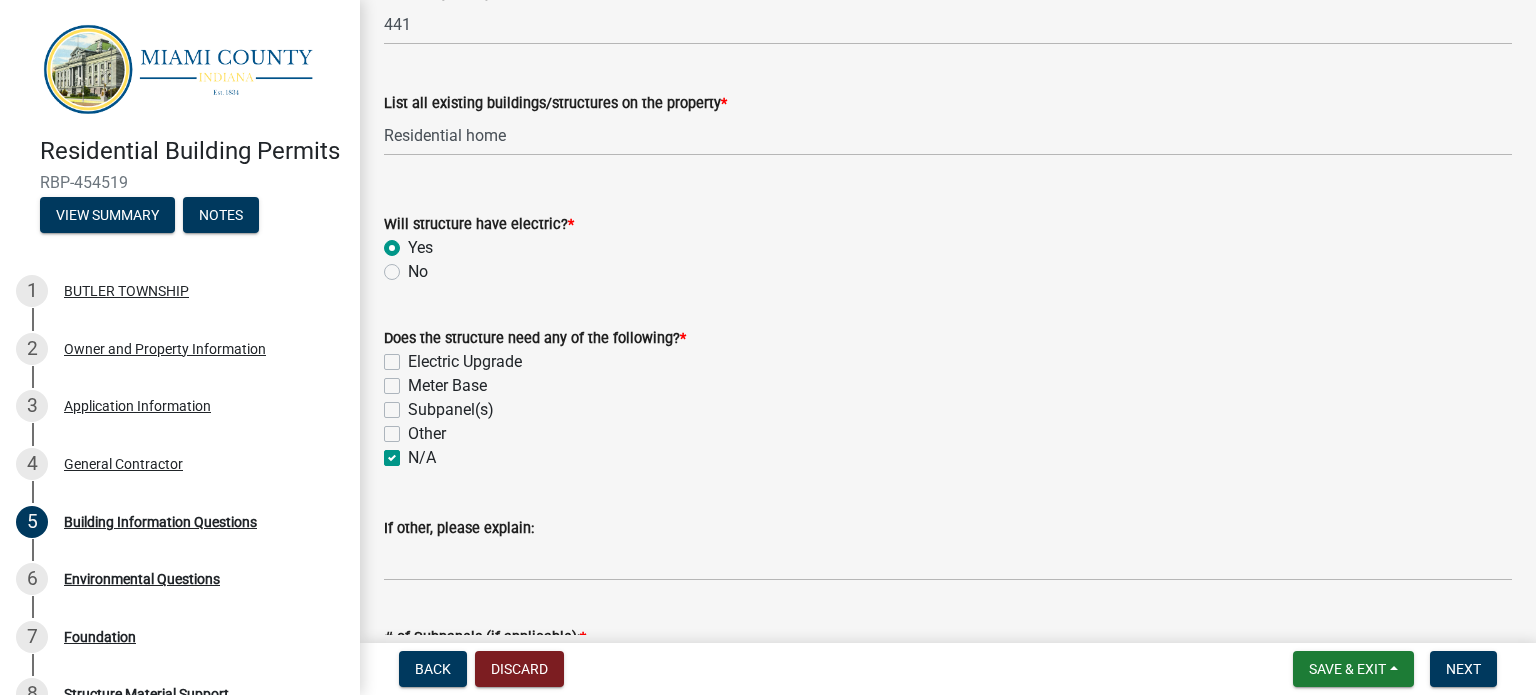checkbox on "false" 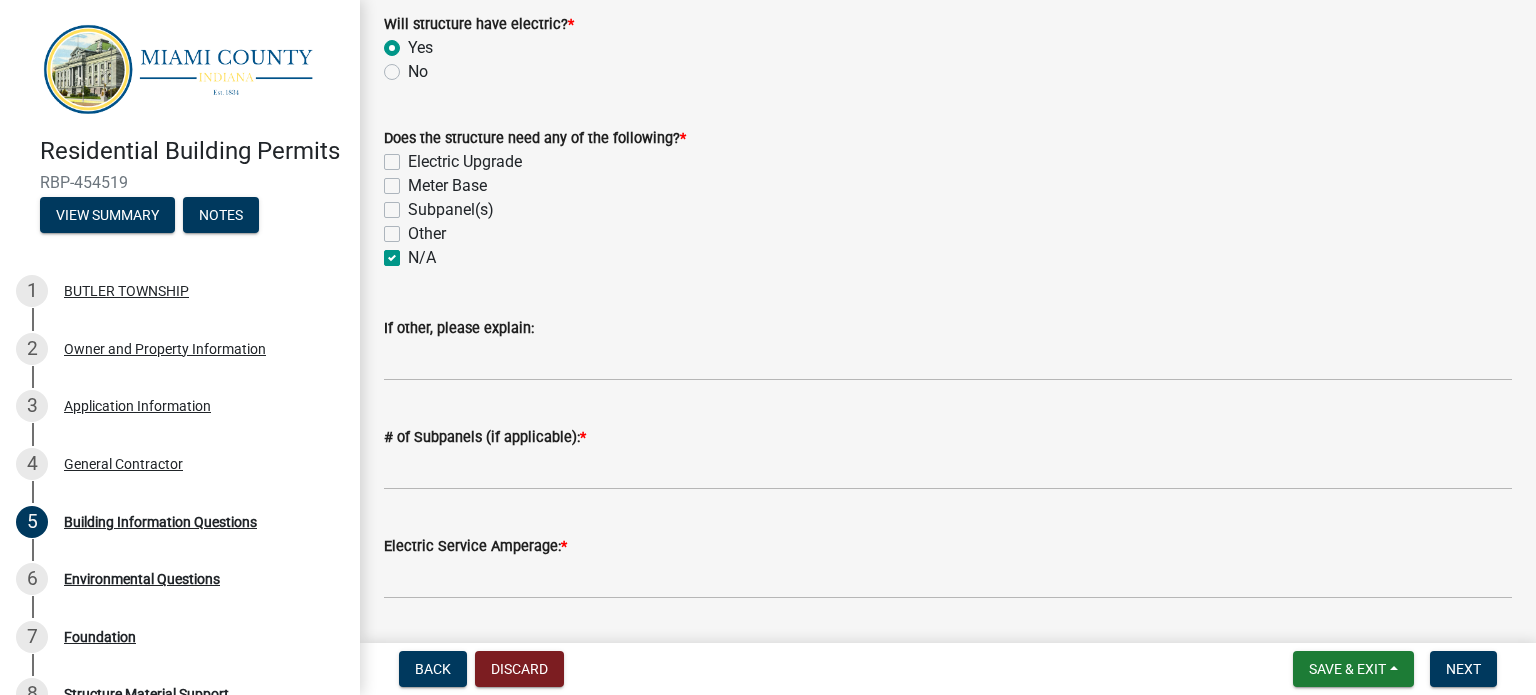 scroll, scrollTop: 900, scrollLeft: 0, axis: vertical 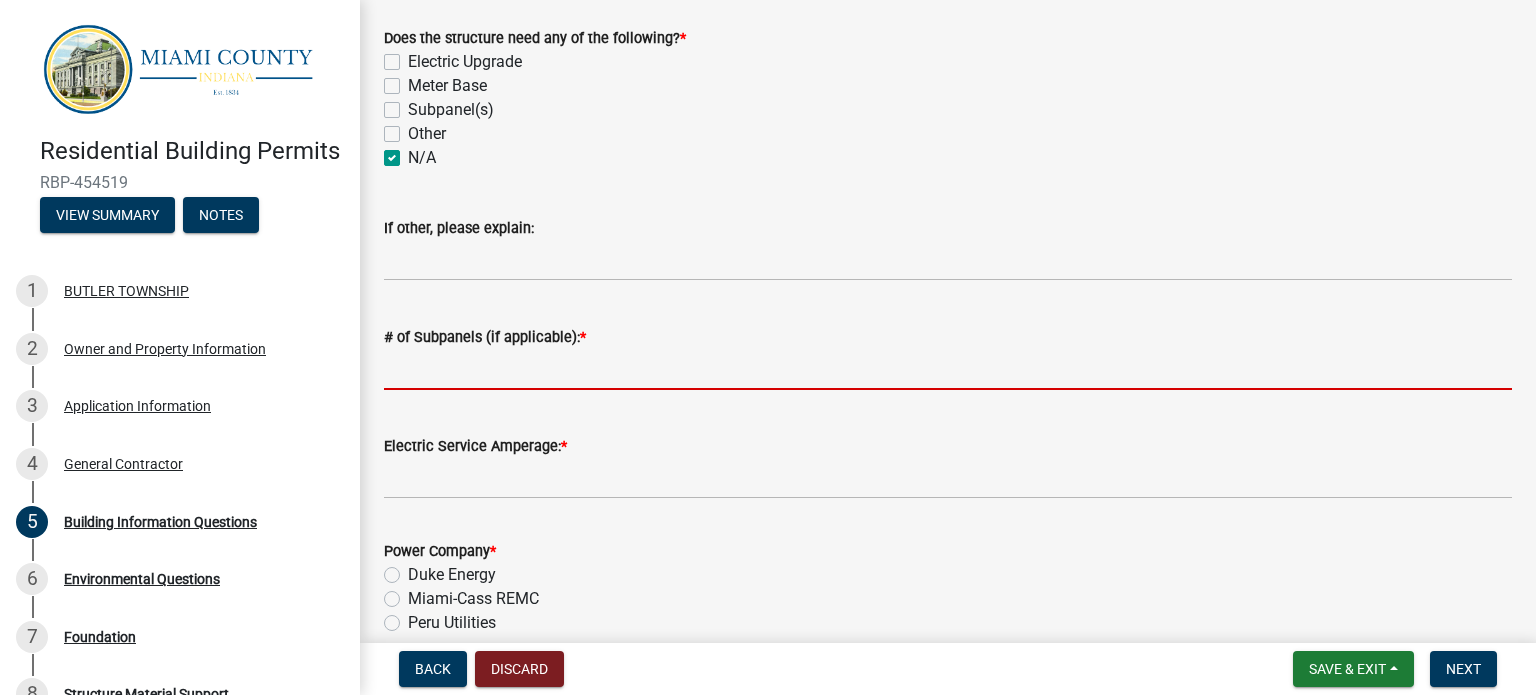 click on "# of Subpanels (if applicable):  *" at bounding box center [948, 369] 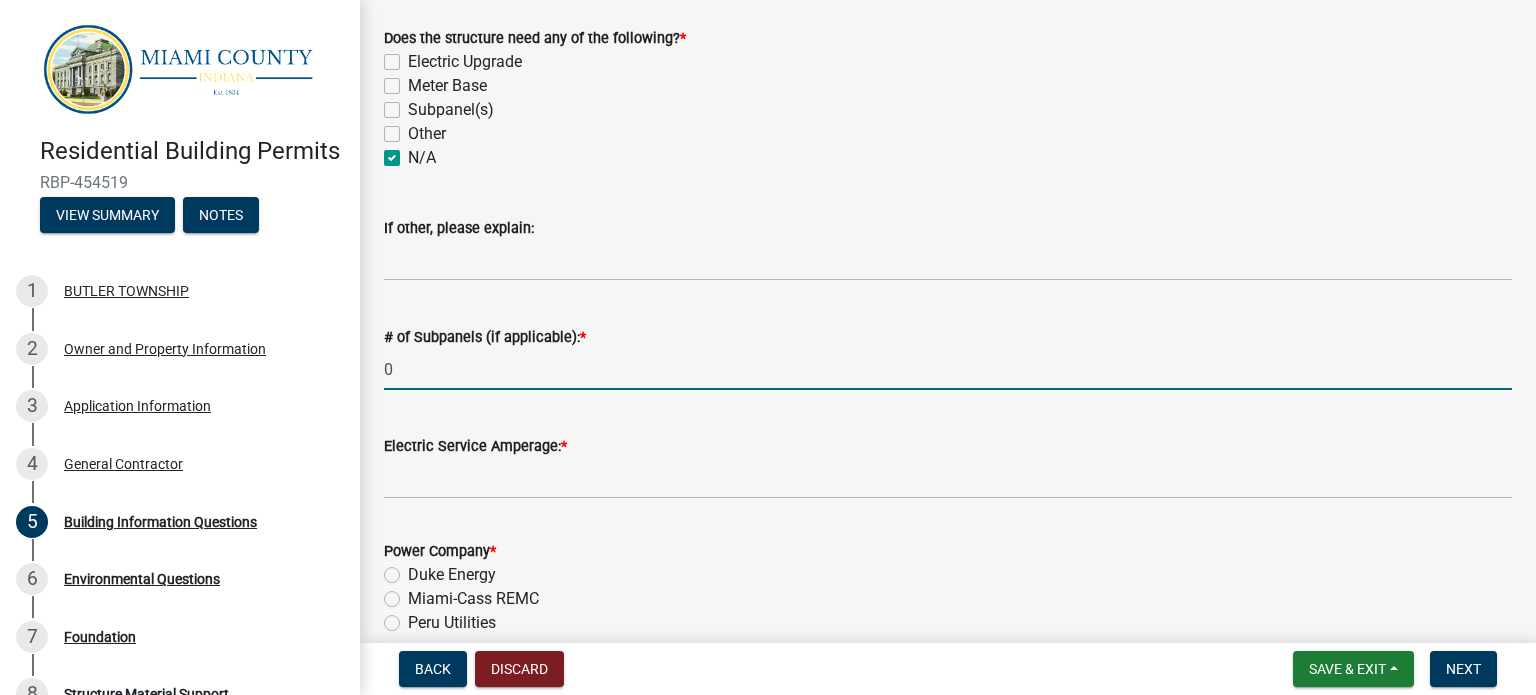 type on "0" 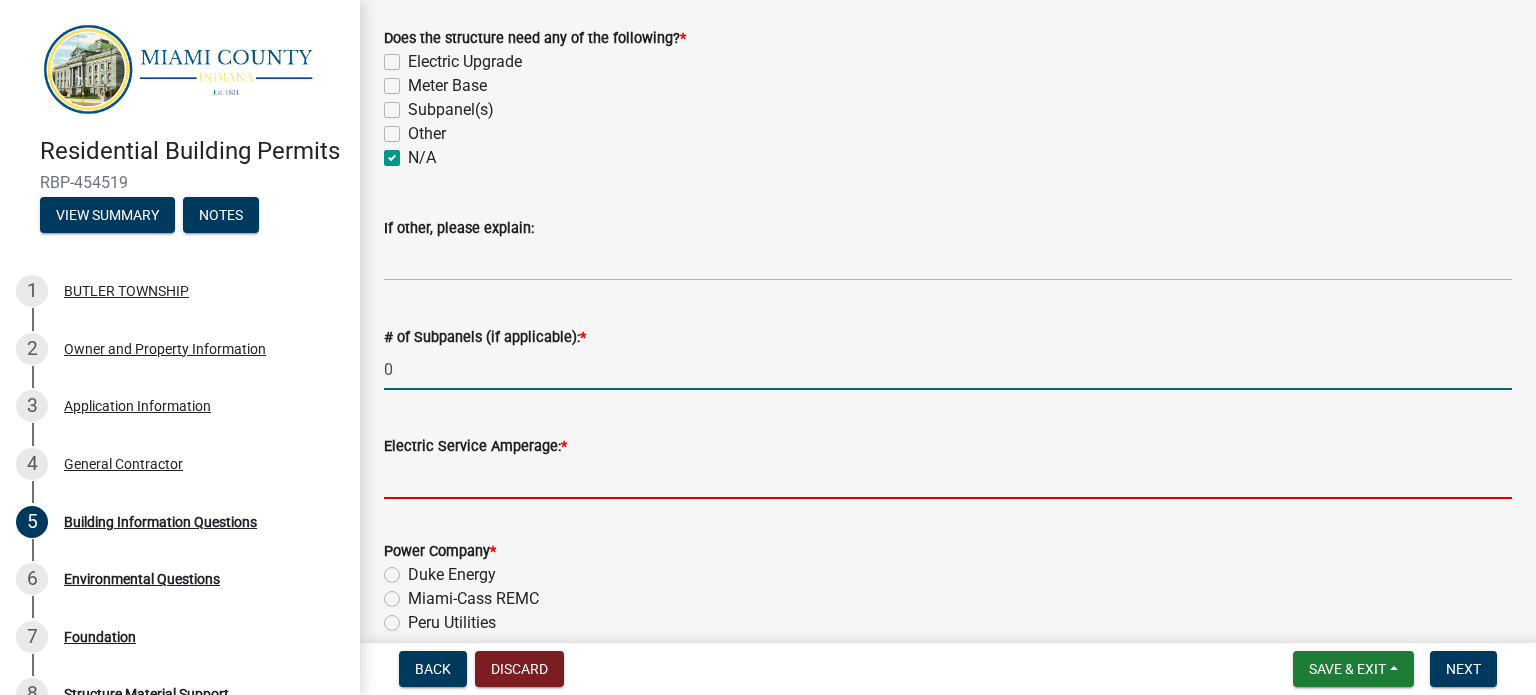 click on "Electric Service Amperage:  *" at bounding box center [948, 478] 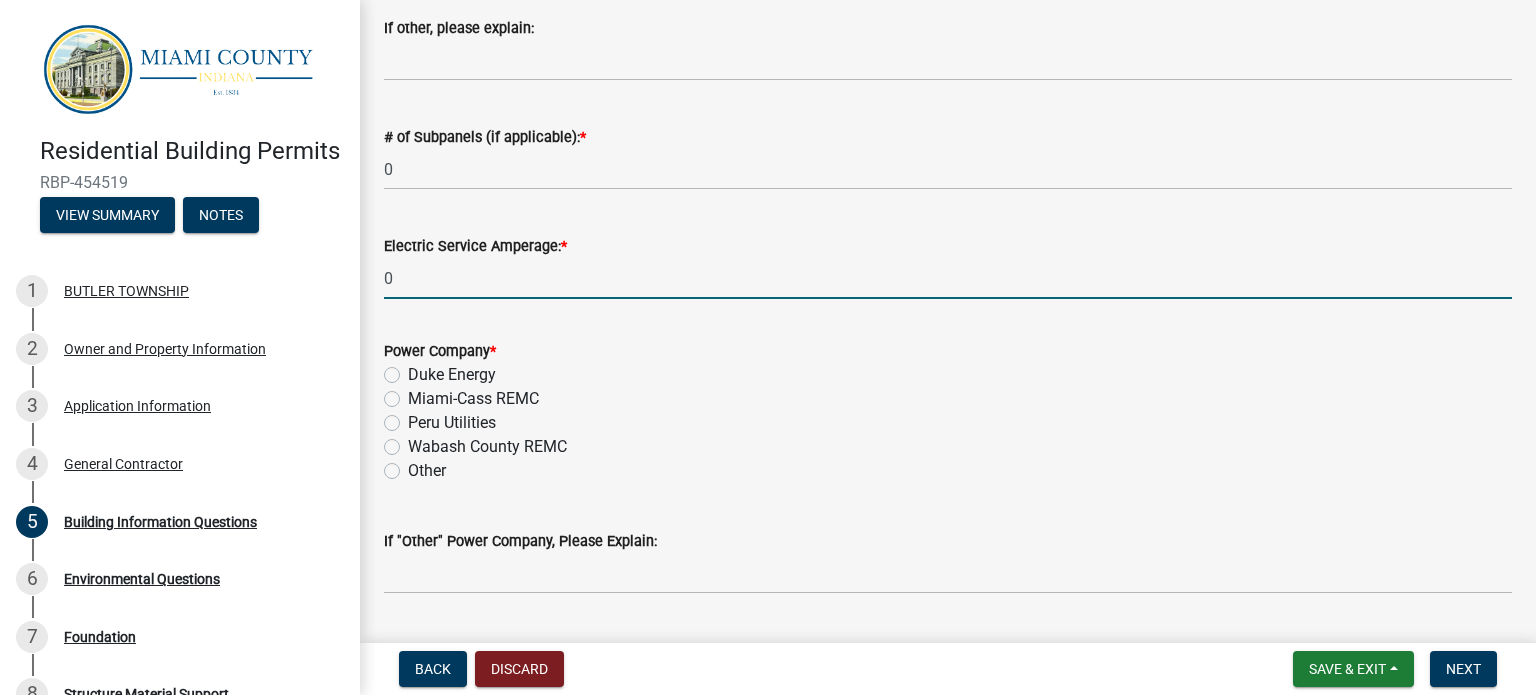 scroll, scrollTop: 1152, scrollLeft: 0, axis: vertical 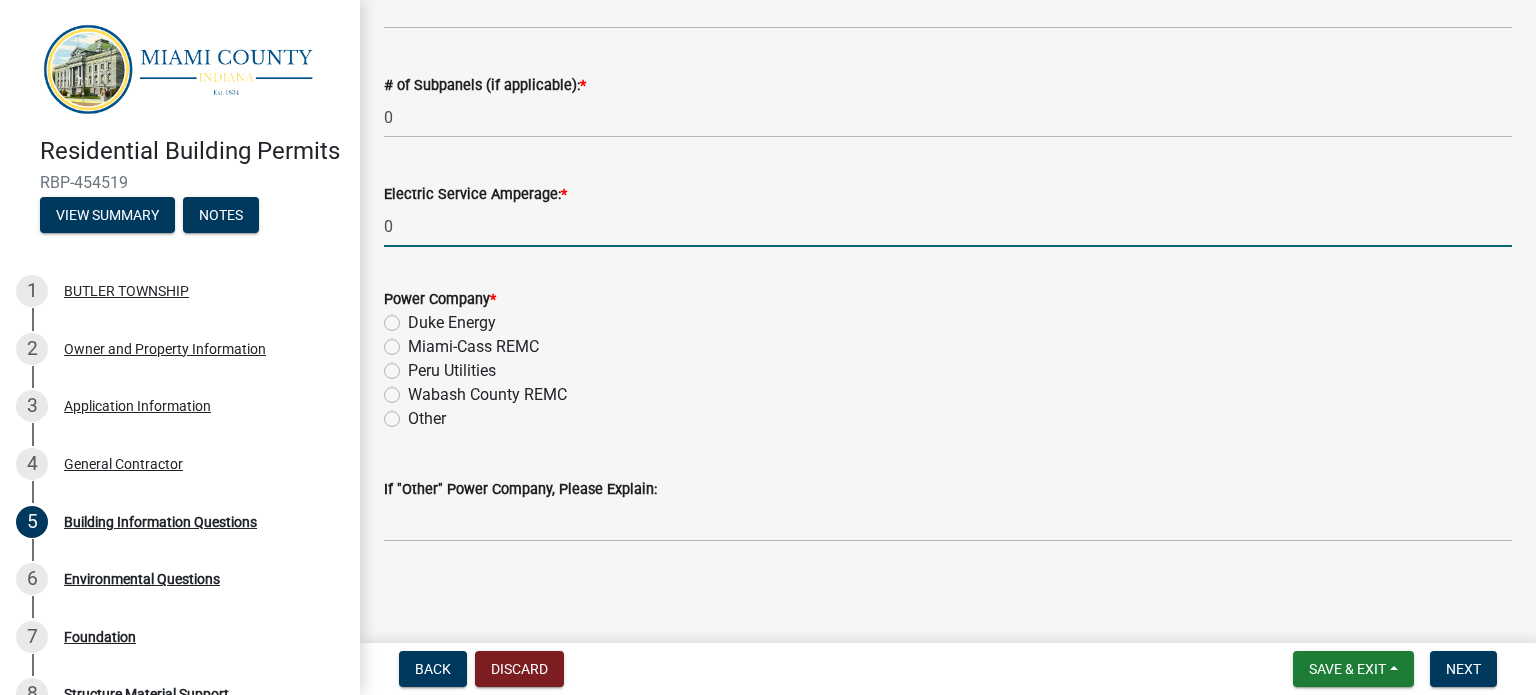 type on "0" 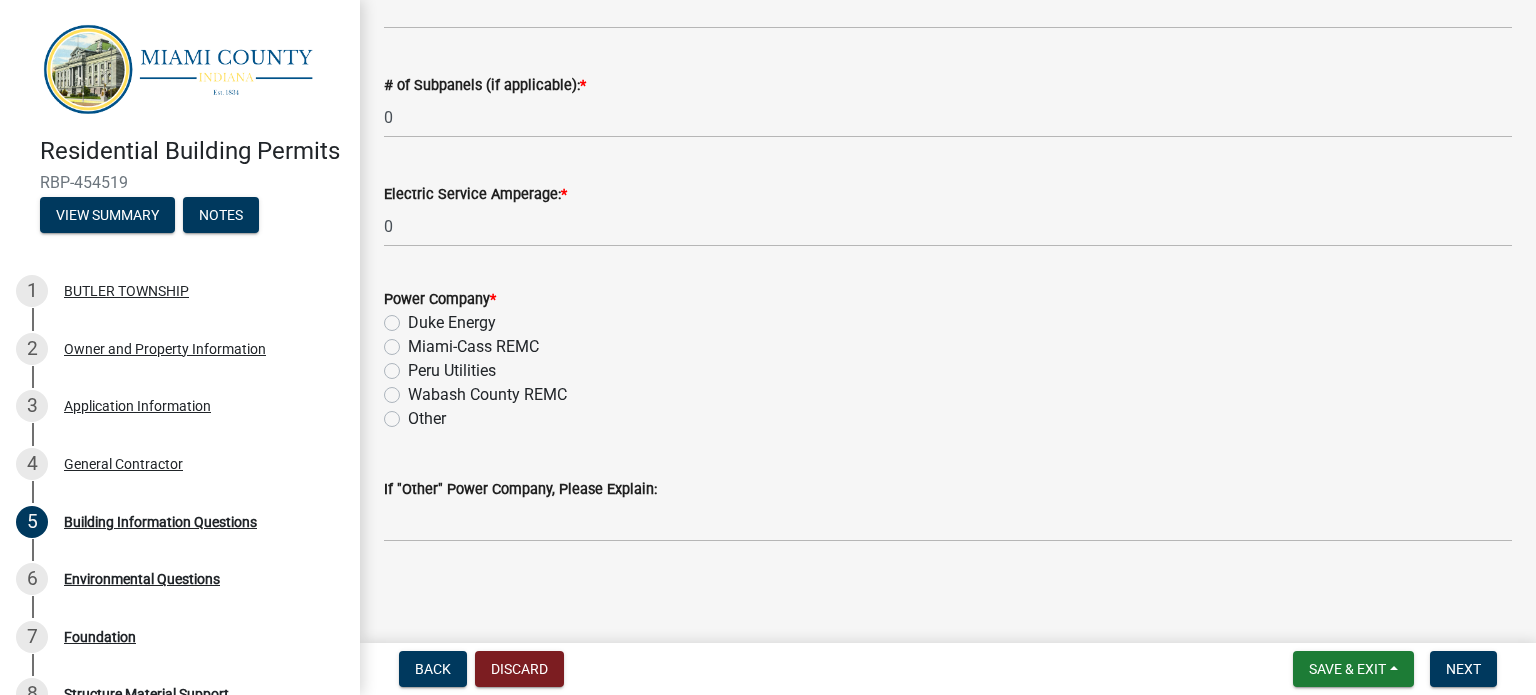 click on "Other" 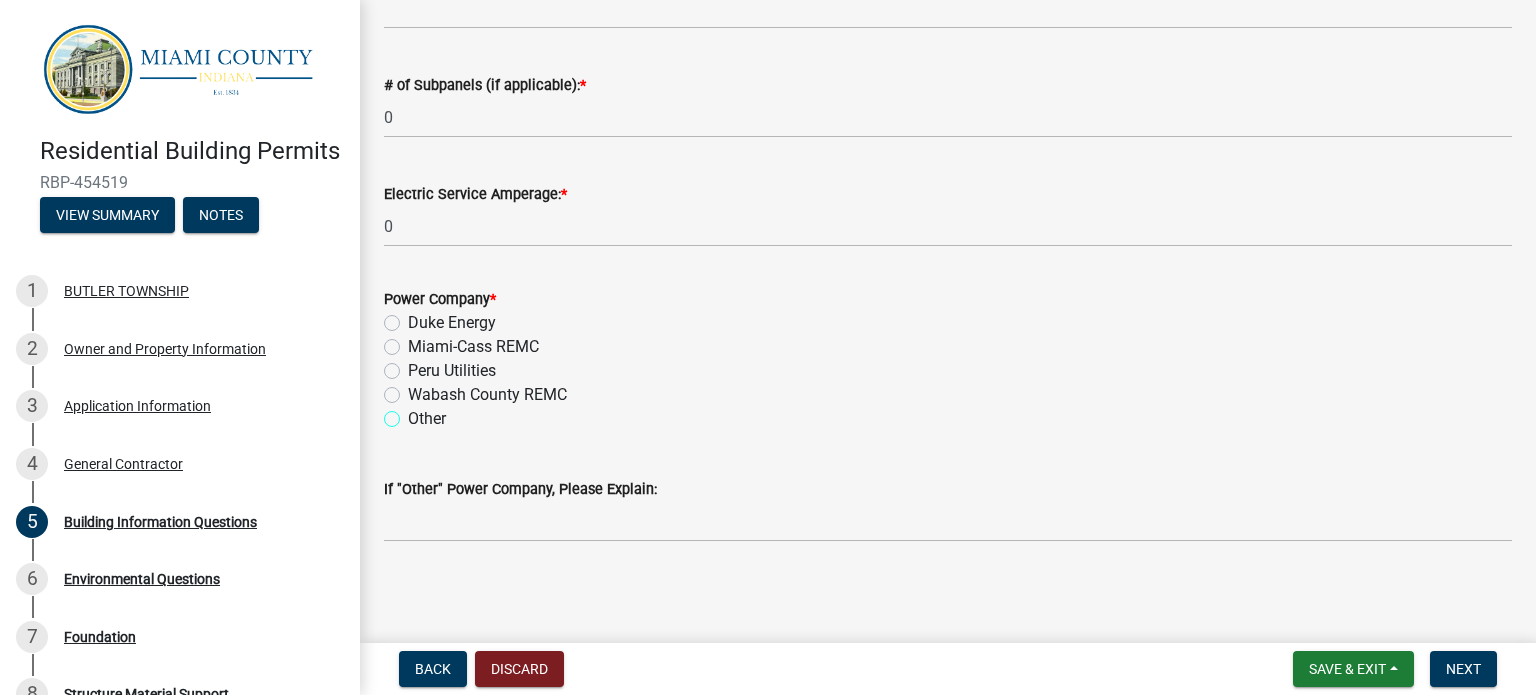 click on "Other" at bounding box center [414, 413] 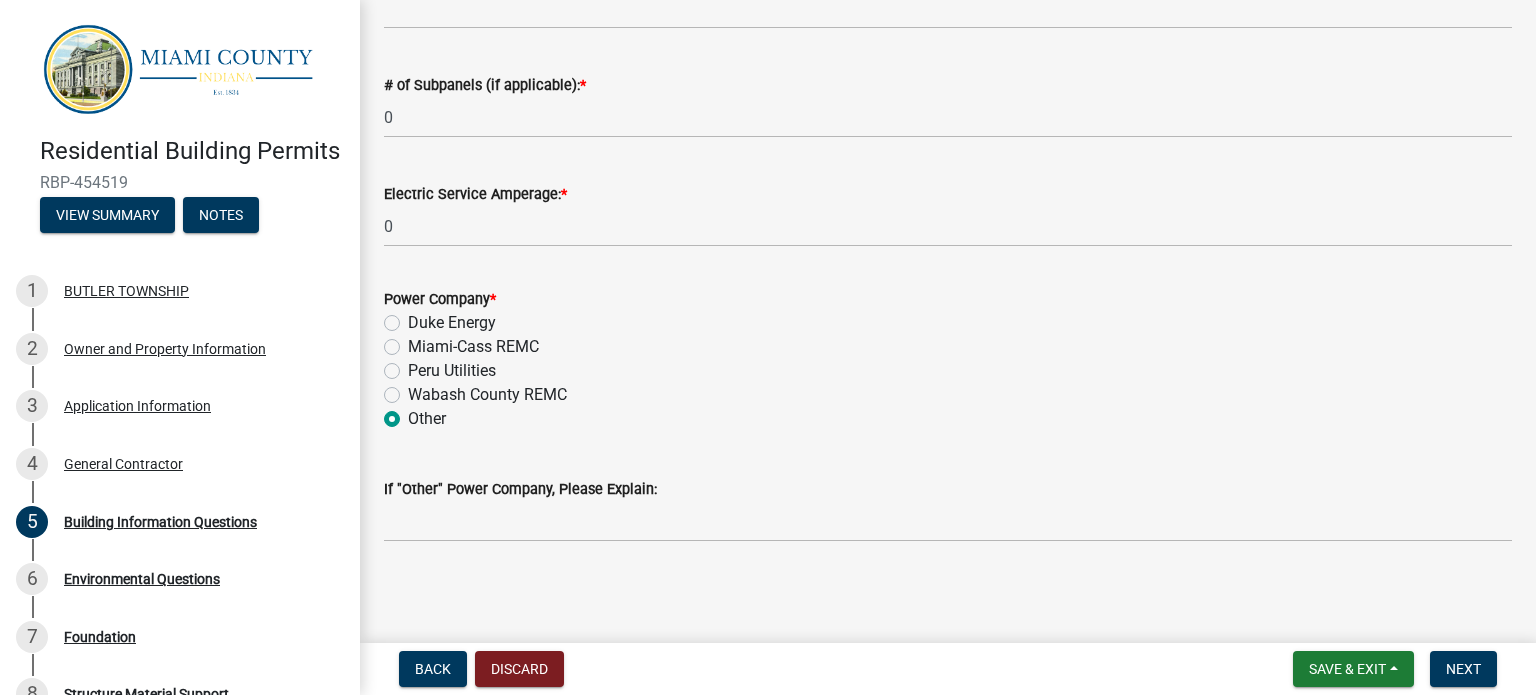 radio on "true" 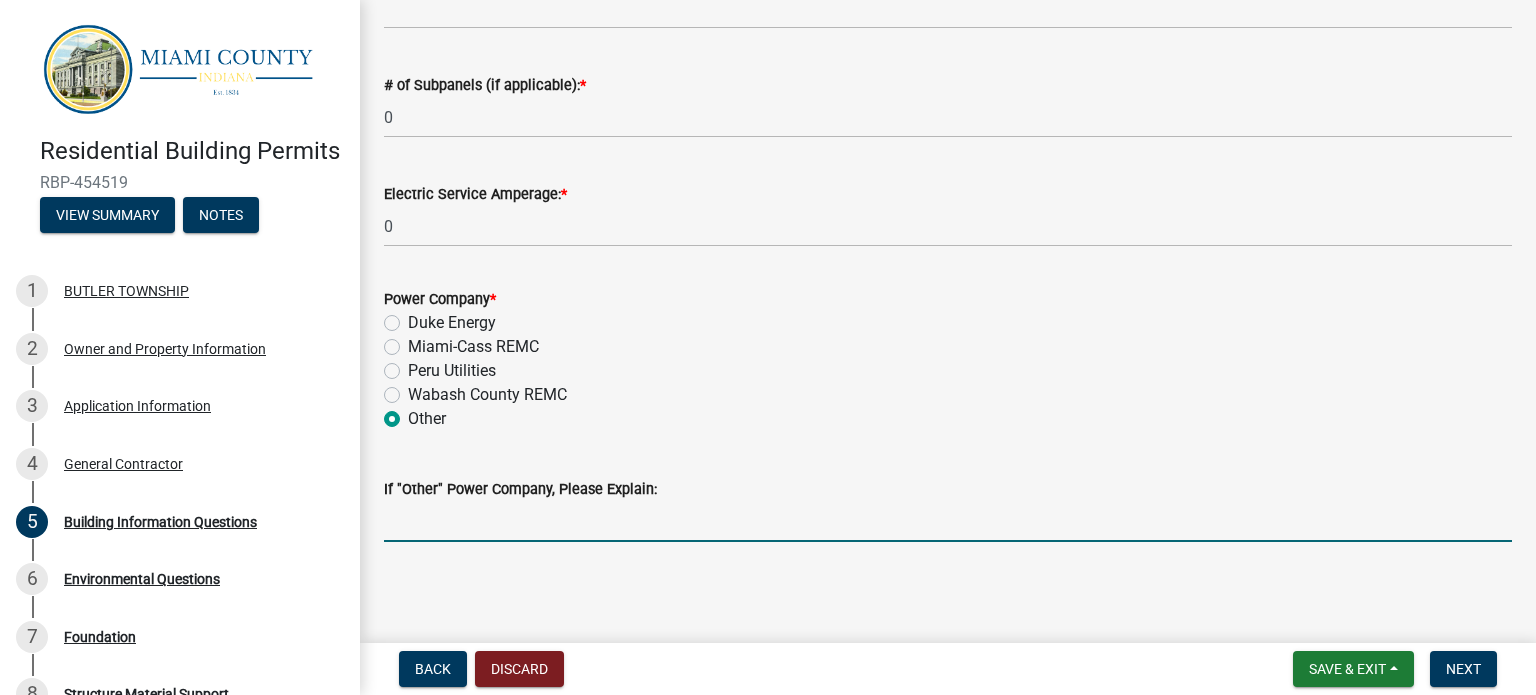 click on "If "Other" Power Company, Please Explain:" at bounding box center (948, 521) 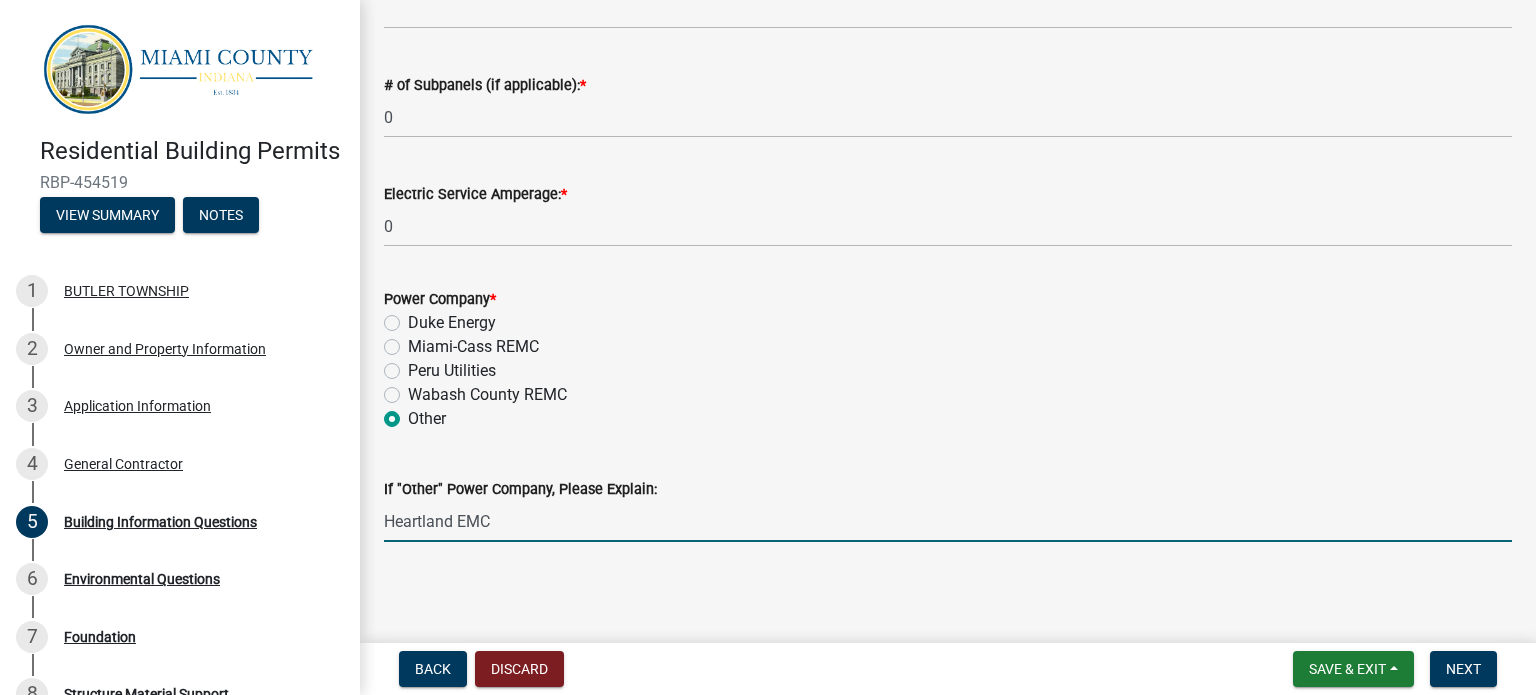 scroll, scrollTop: 852, scrollLeft: 0, axis: vertical 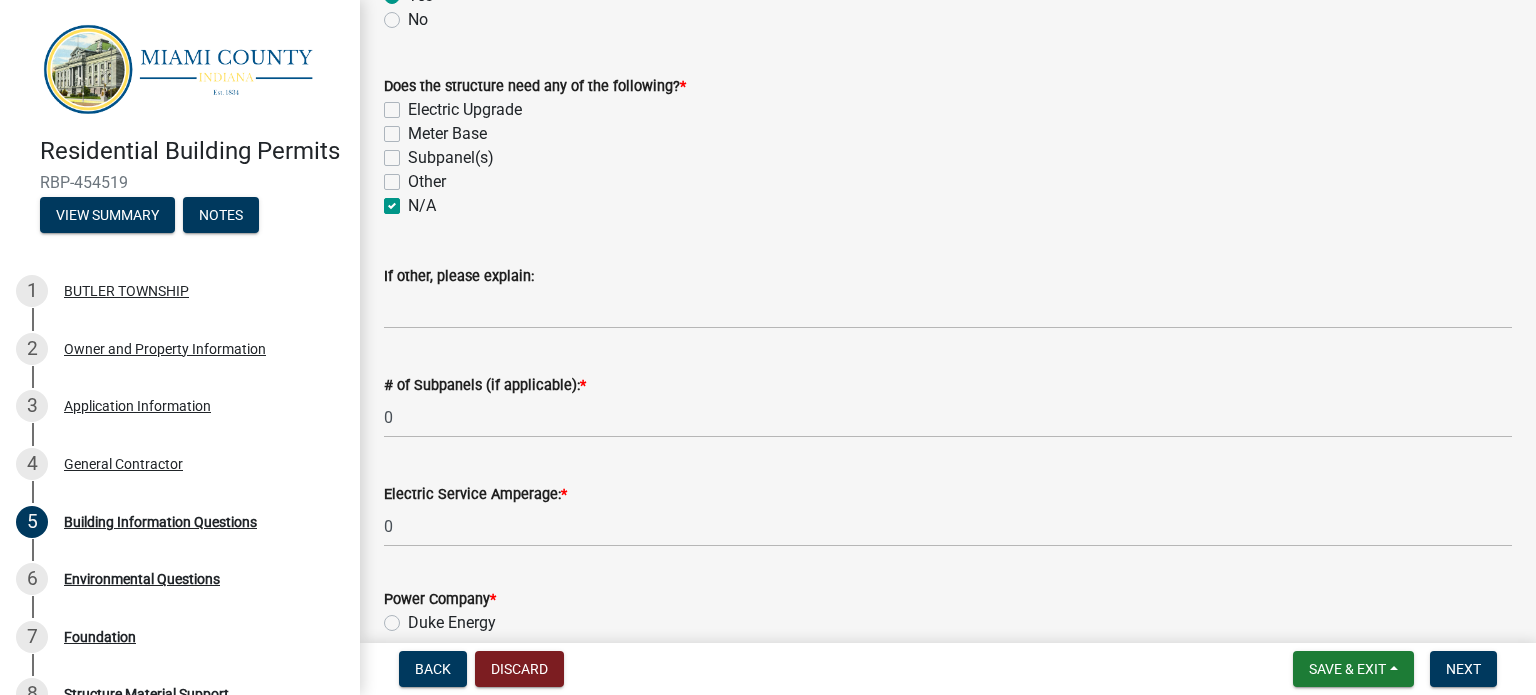 type on "Heartland EMC" 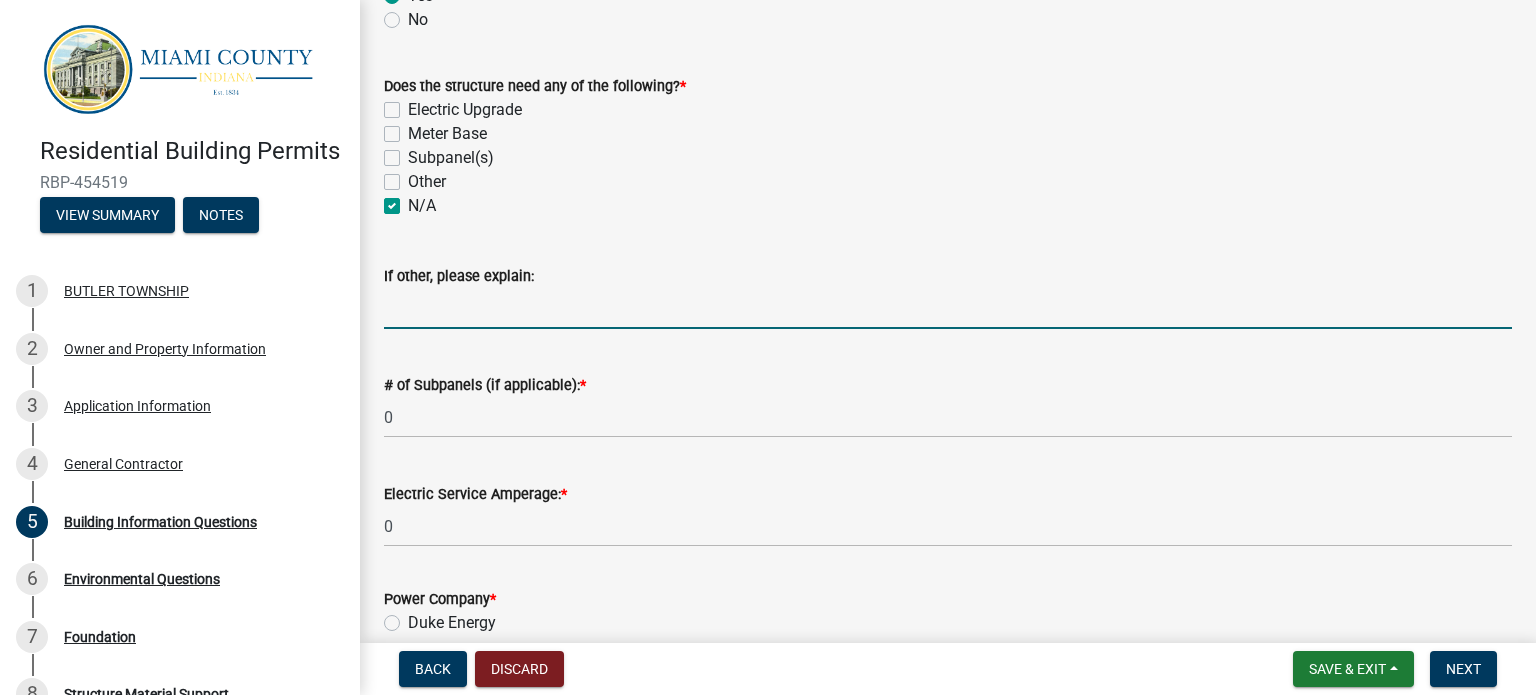 click on "If other, please explain:" at bounding box center (948, 308) 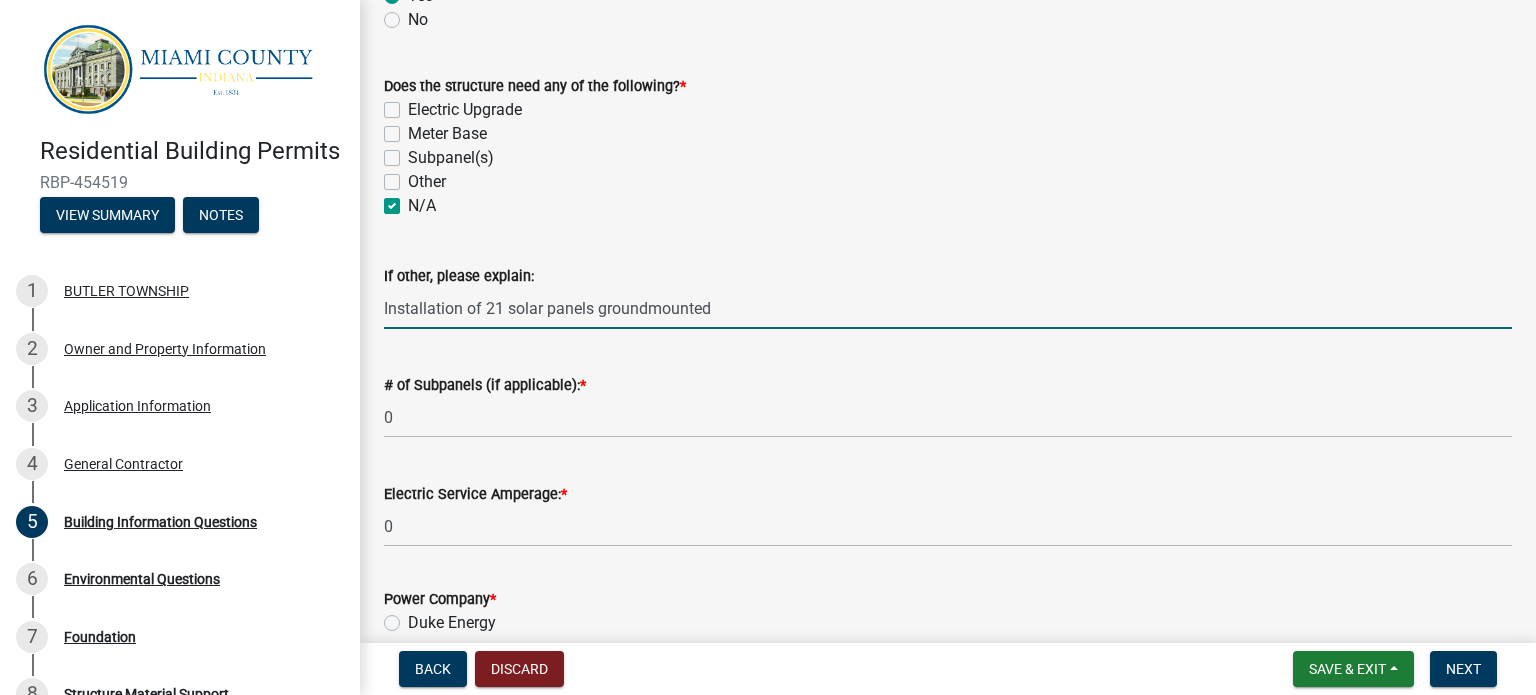 scroll, scrollTop: 1152, scrollLeft: 0, axis: vertical 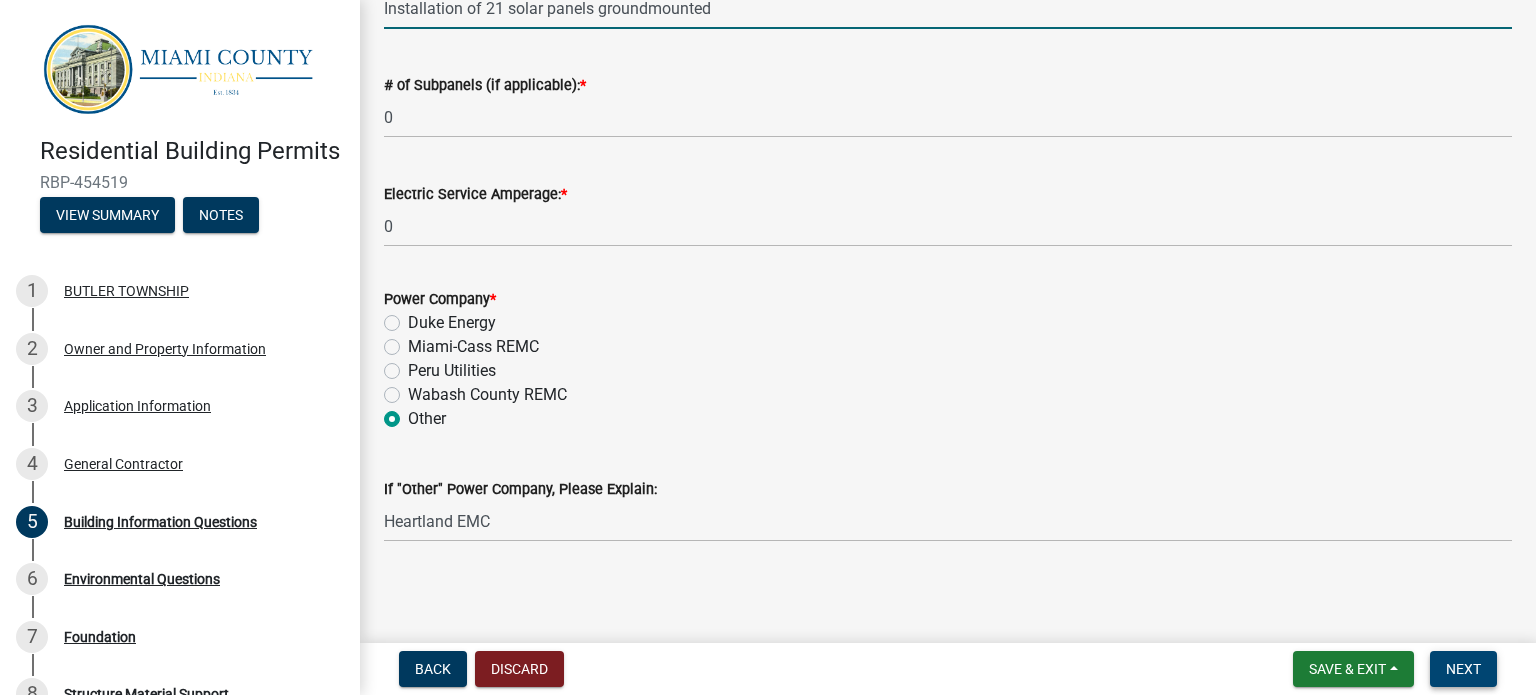type on "Installation of 21 solar panels groundmounted" 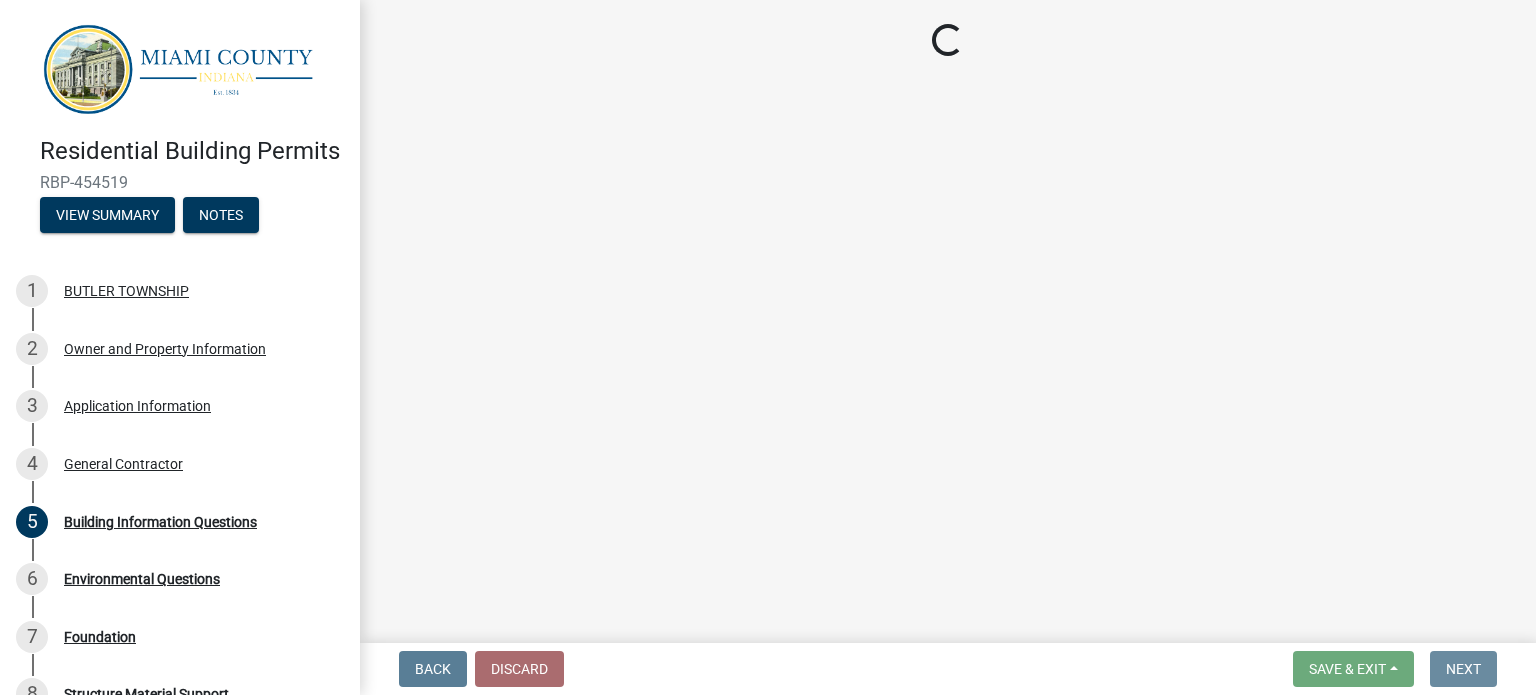 scroll, scrollTop: 0, scrollLeft: 0, axis: both 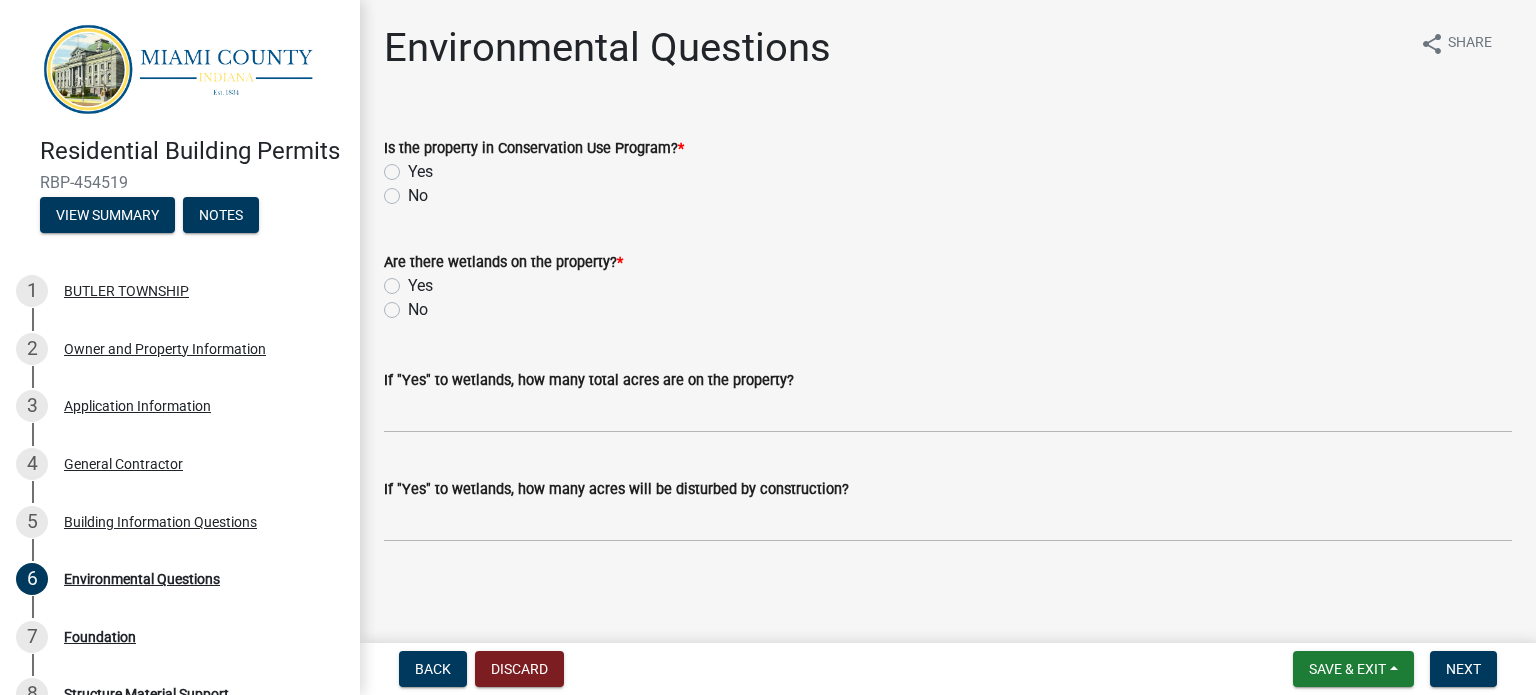 click on "No" 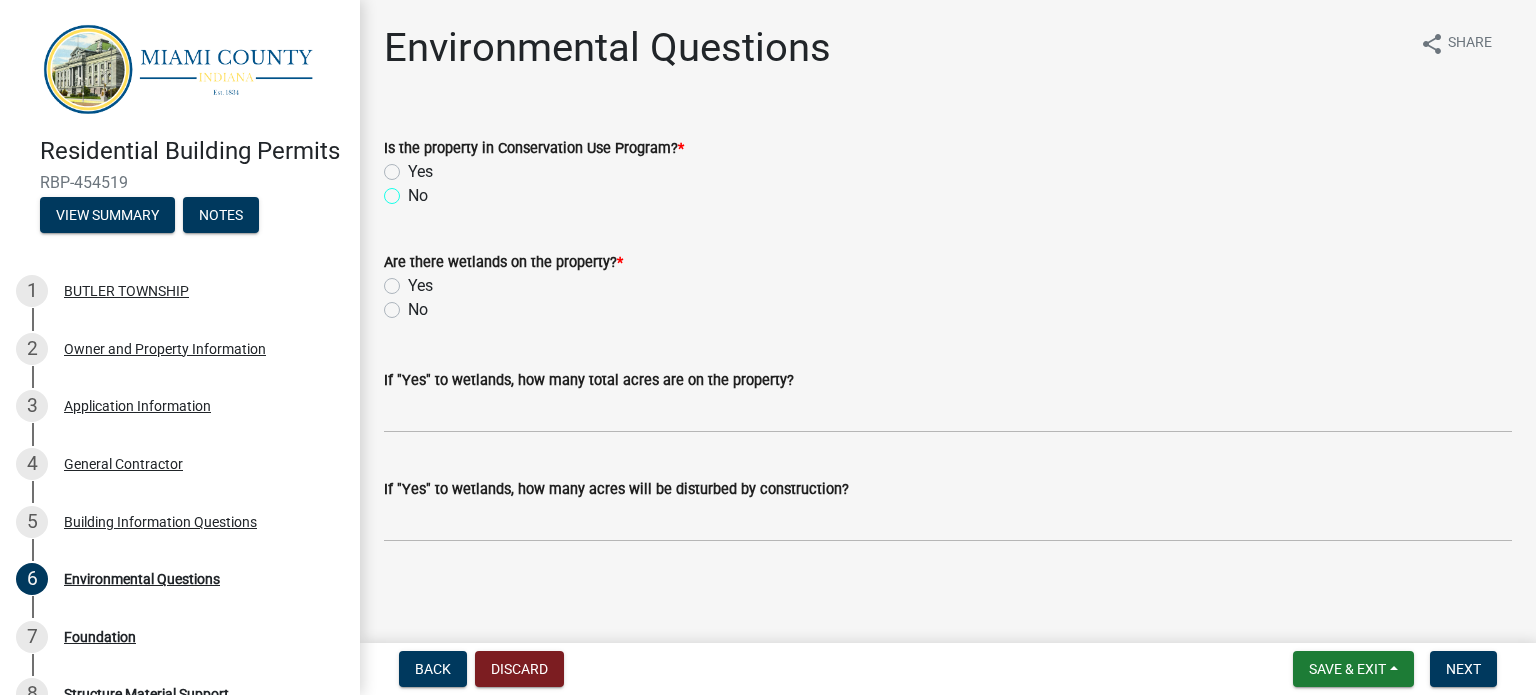 click on "No" at bounding box center [414, 190] 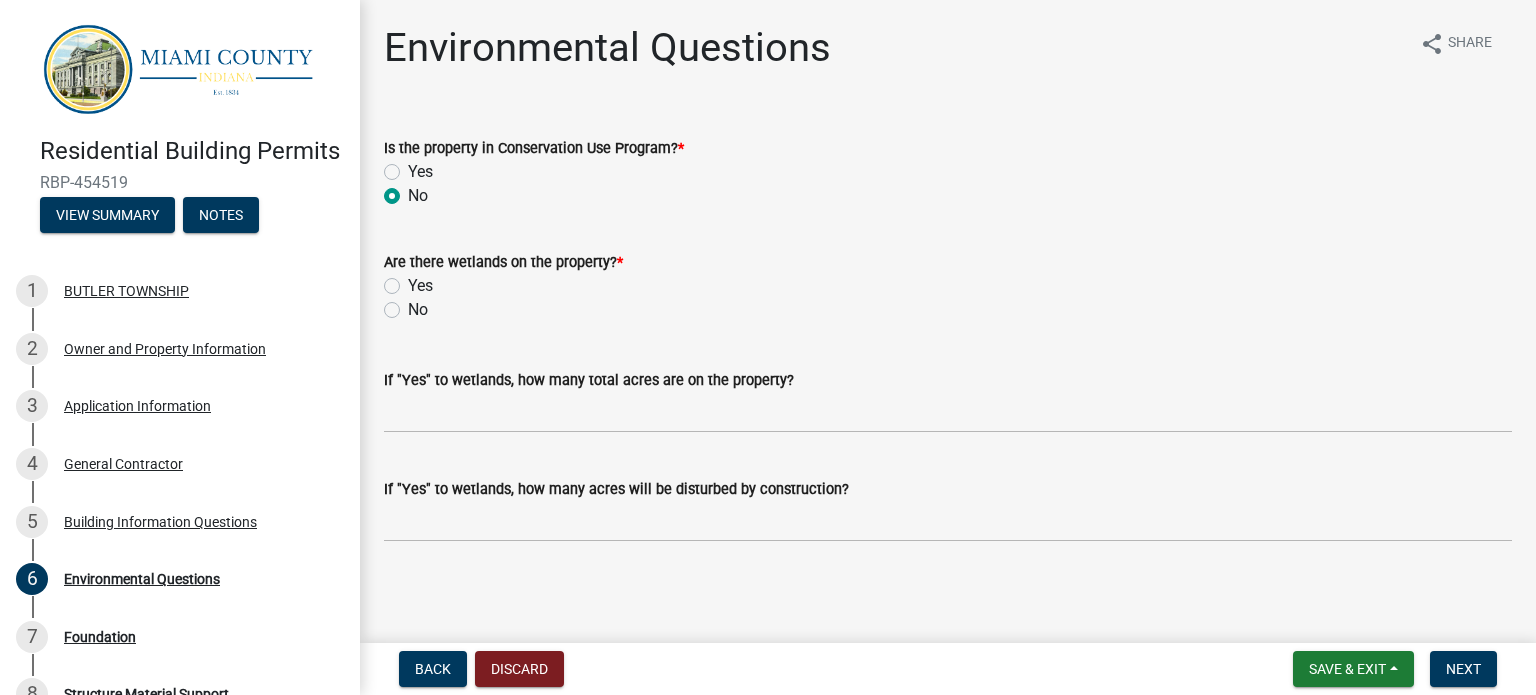 radio on "true" 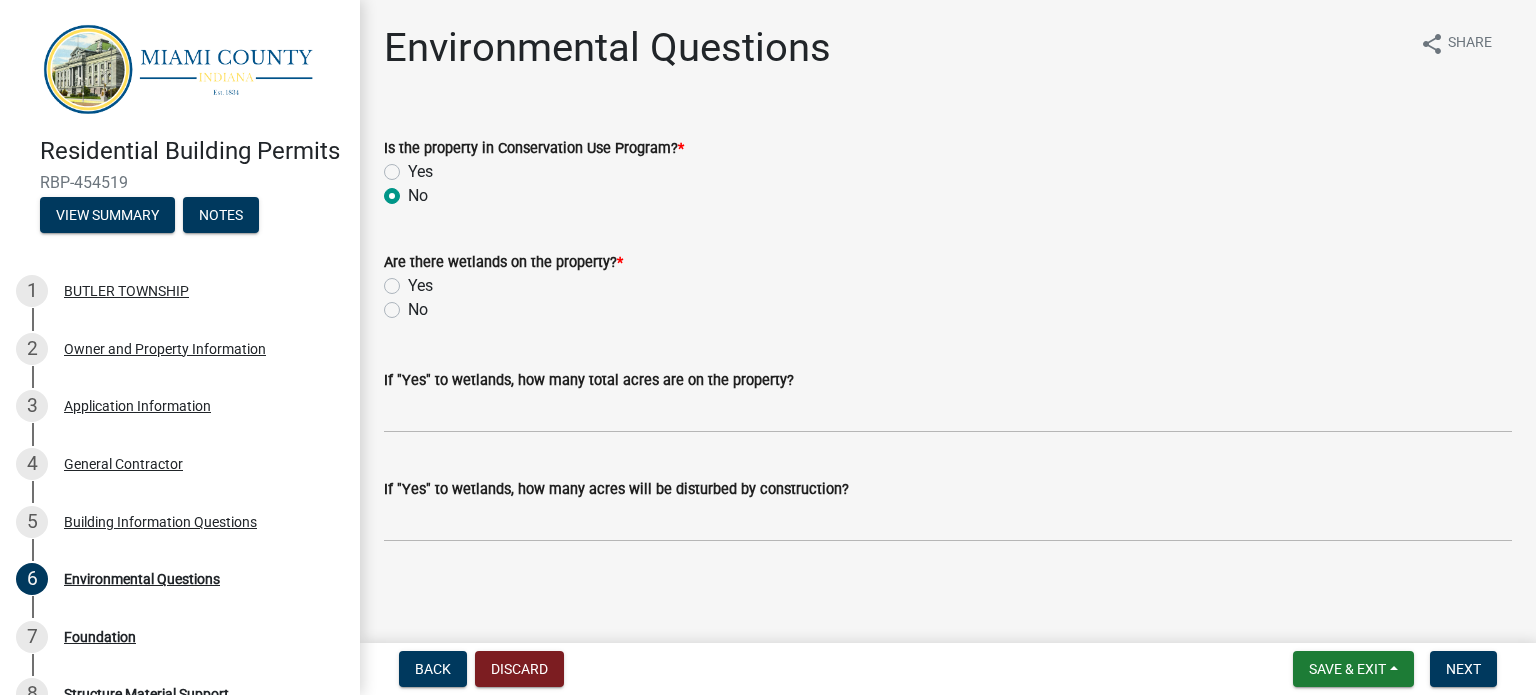 click on "No" 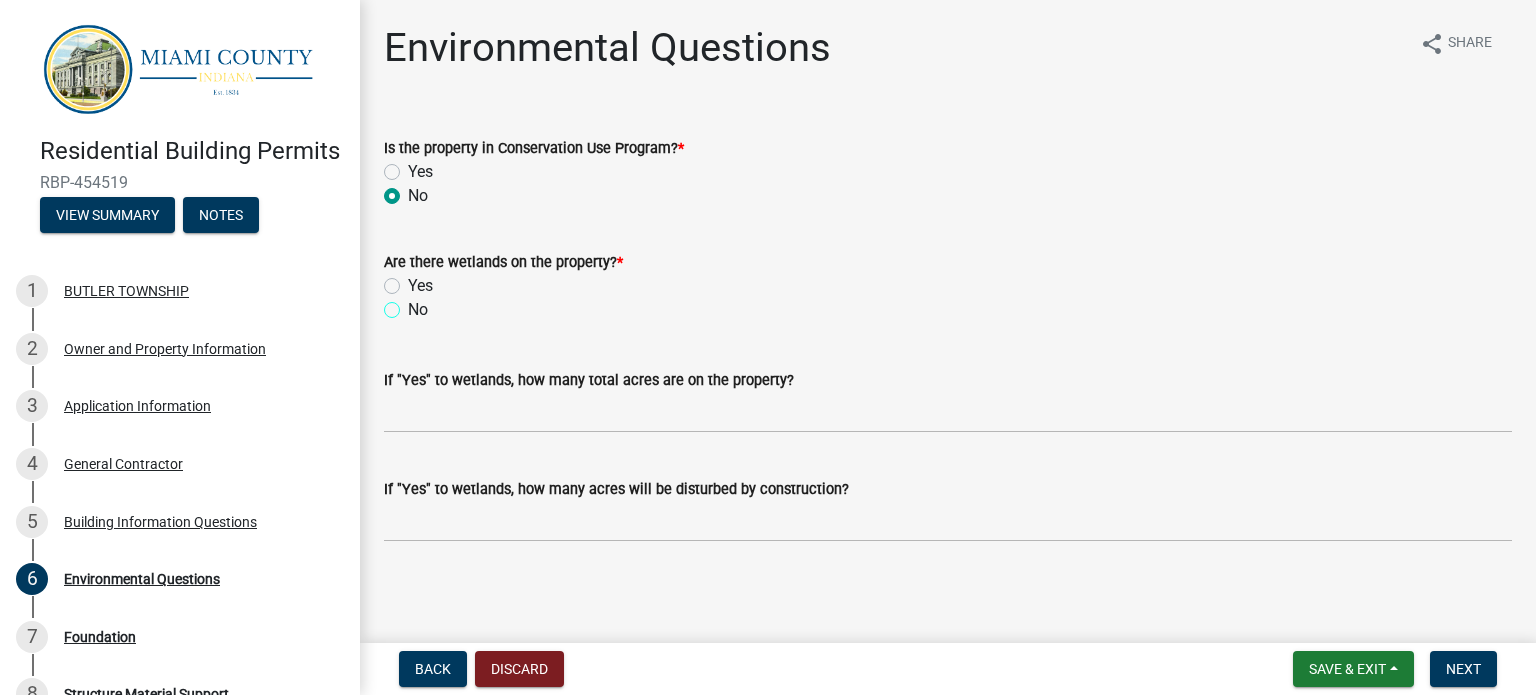 click on "No" at bounding box center [414, 304] 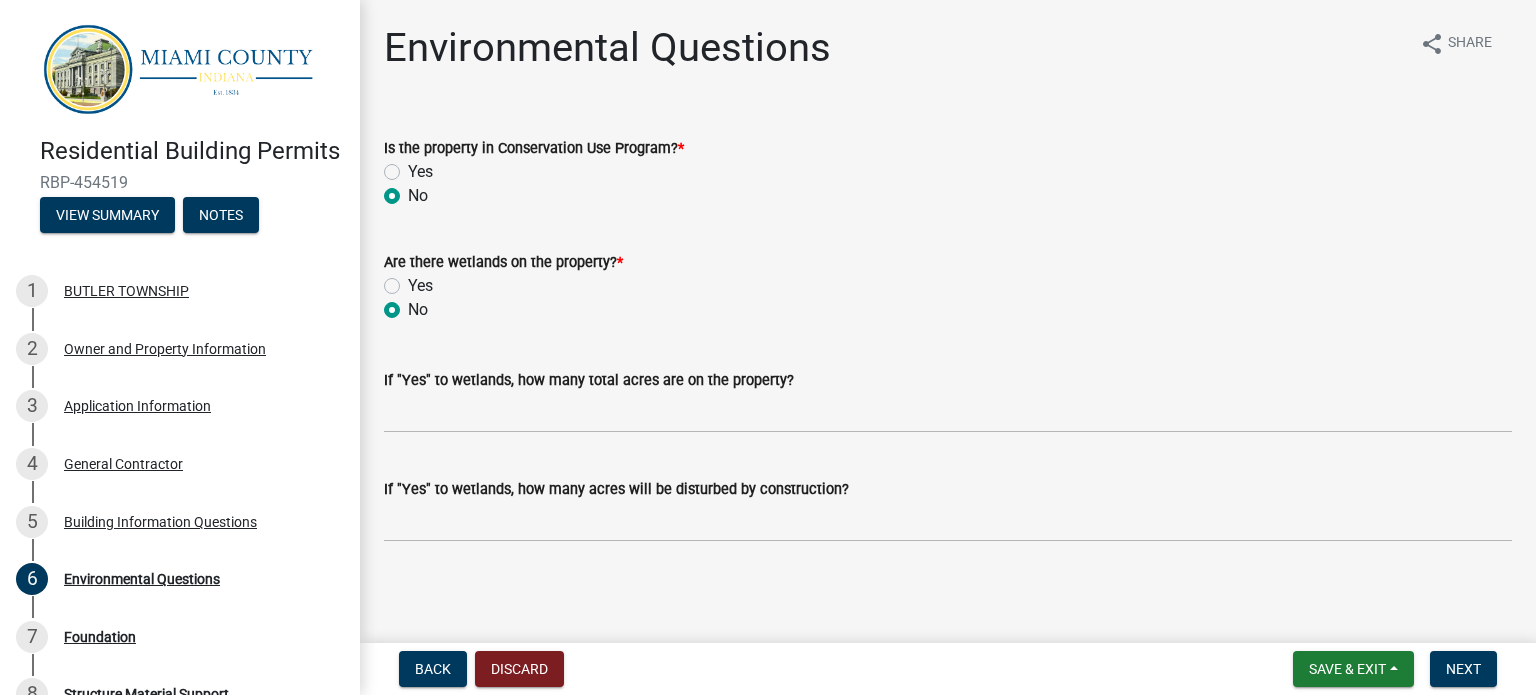 radio on "true" 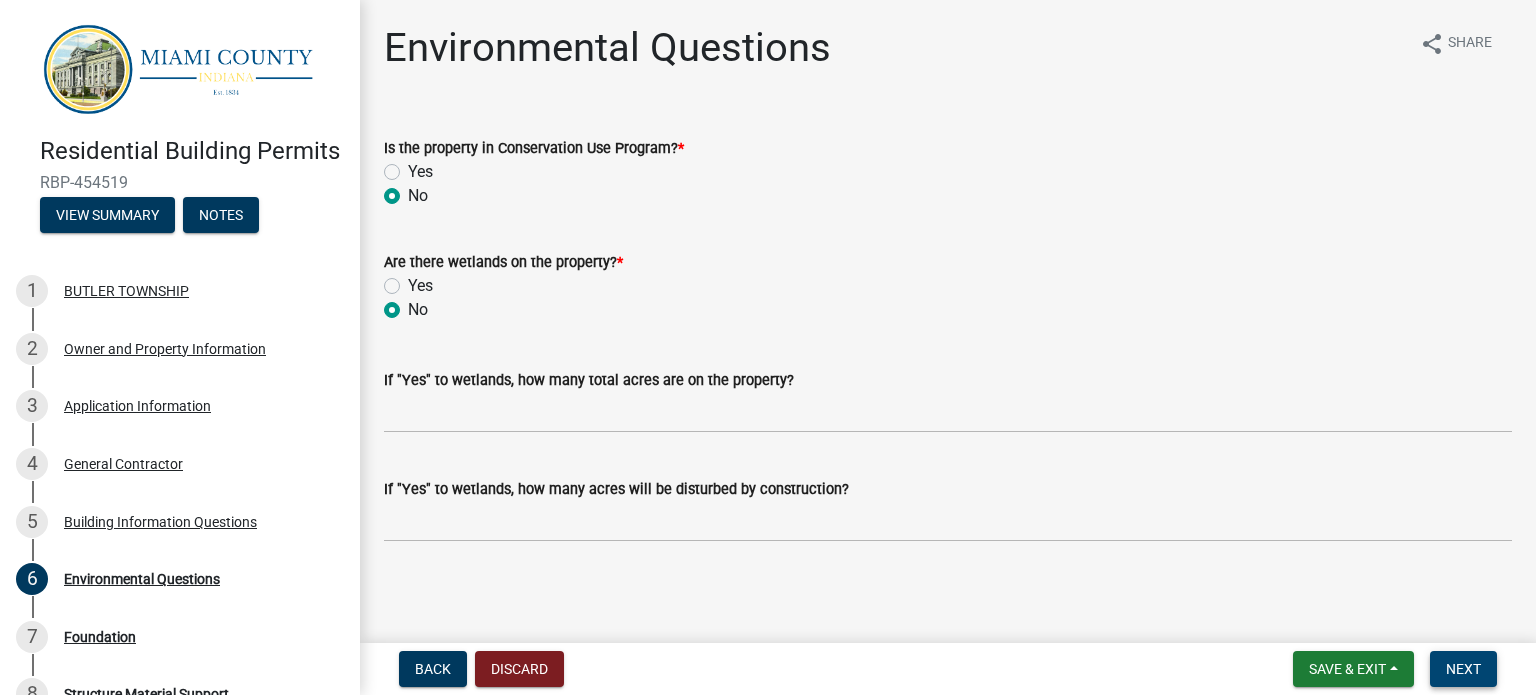 click on "Next" at bounding box center [1463, 669] 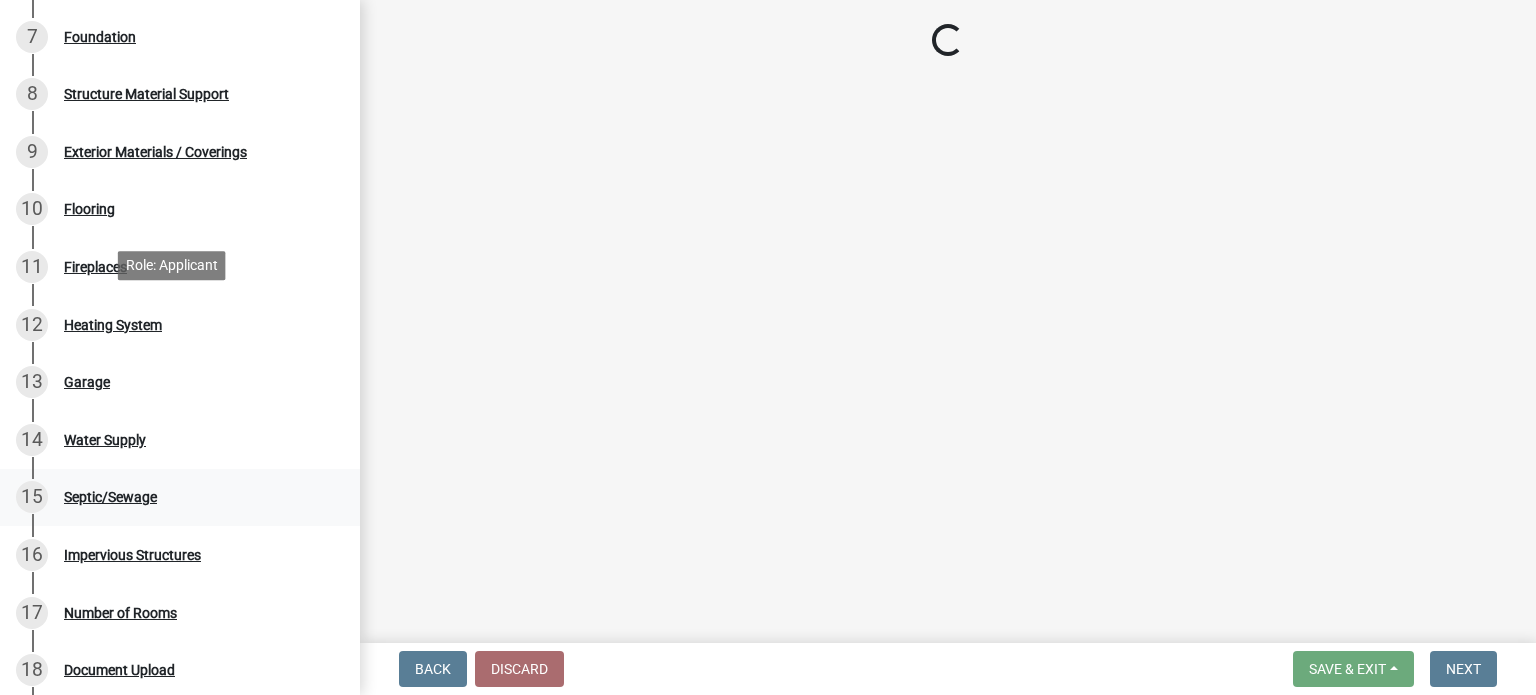 scroll, scrollTop: 800, scrollLeft: 0, axis: vertical 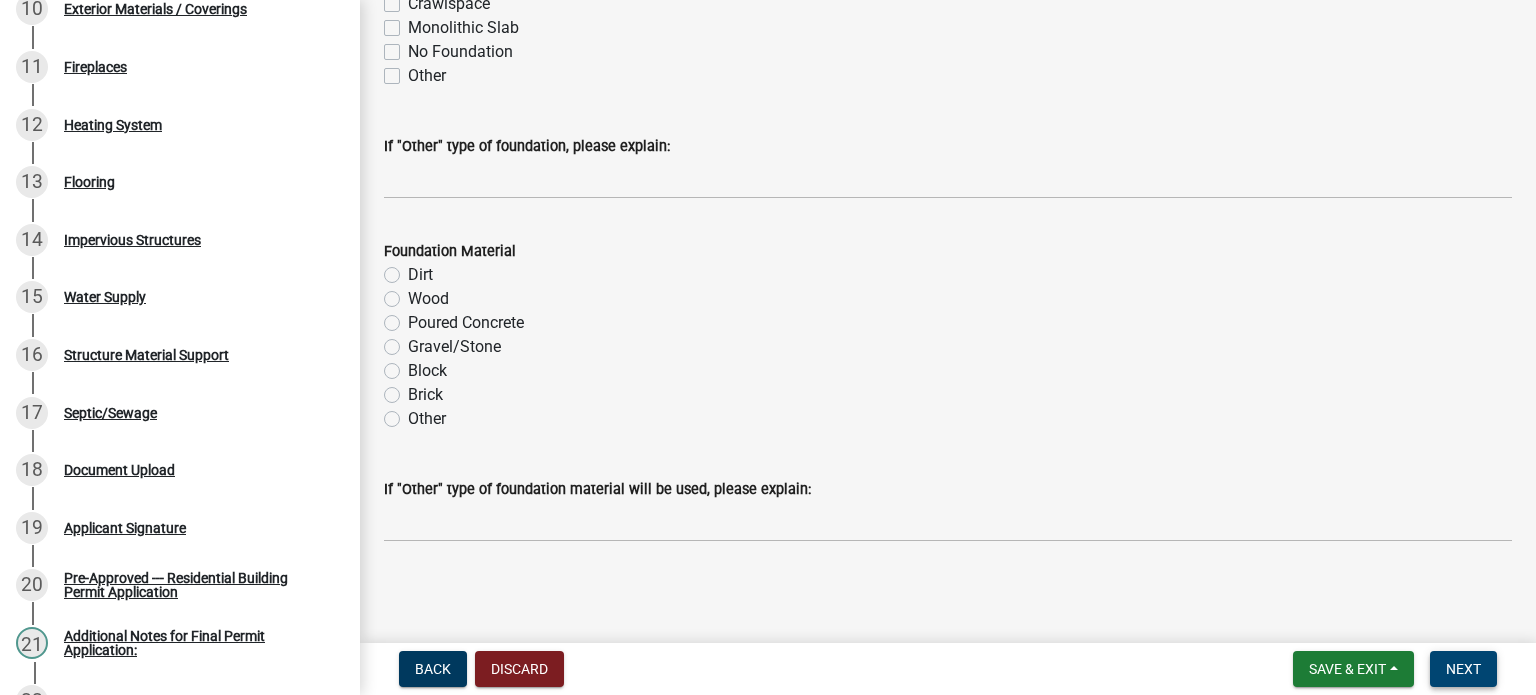 click on "Next" at bounding box center (1463, 669) 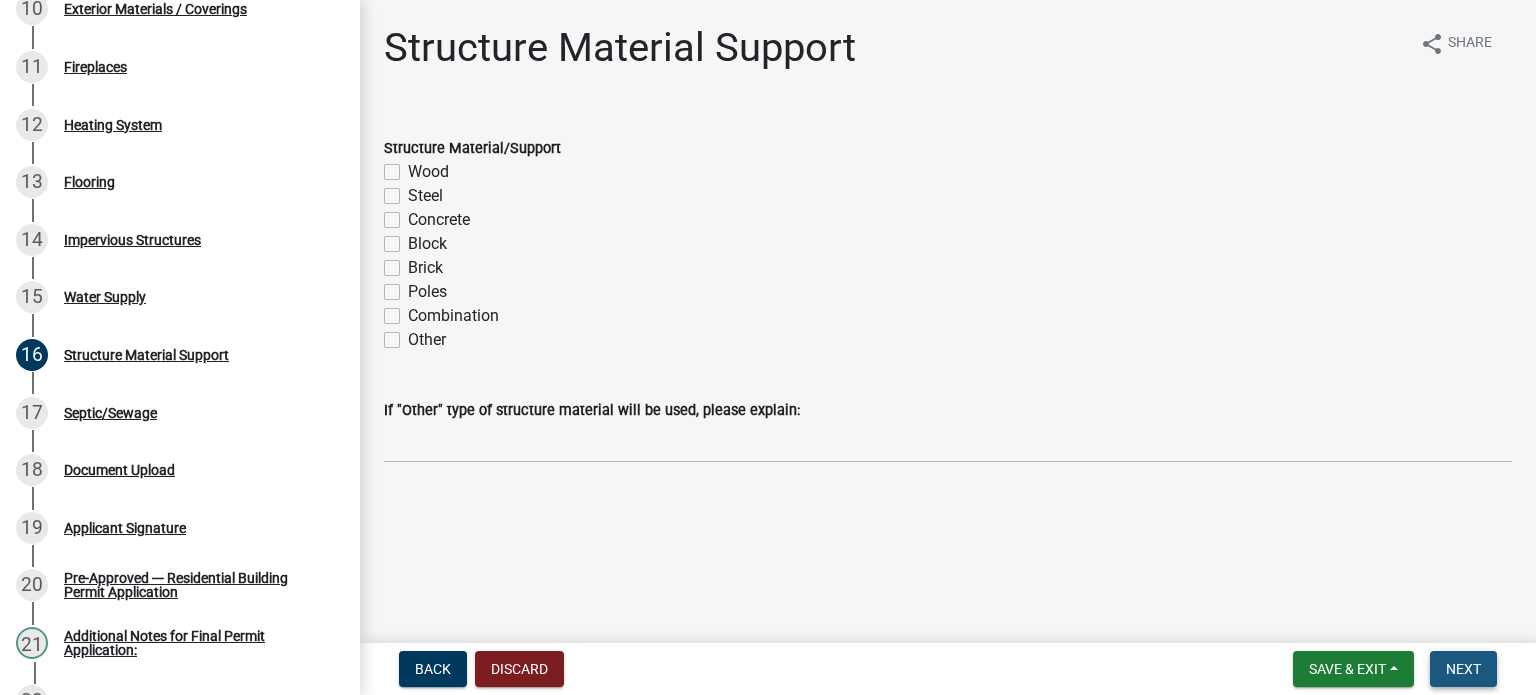 click on "Next" at bounding box center (1463, 669) 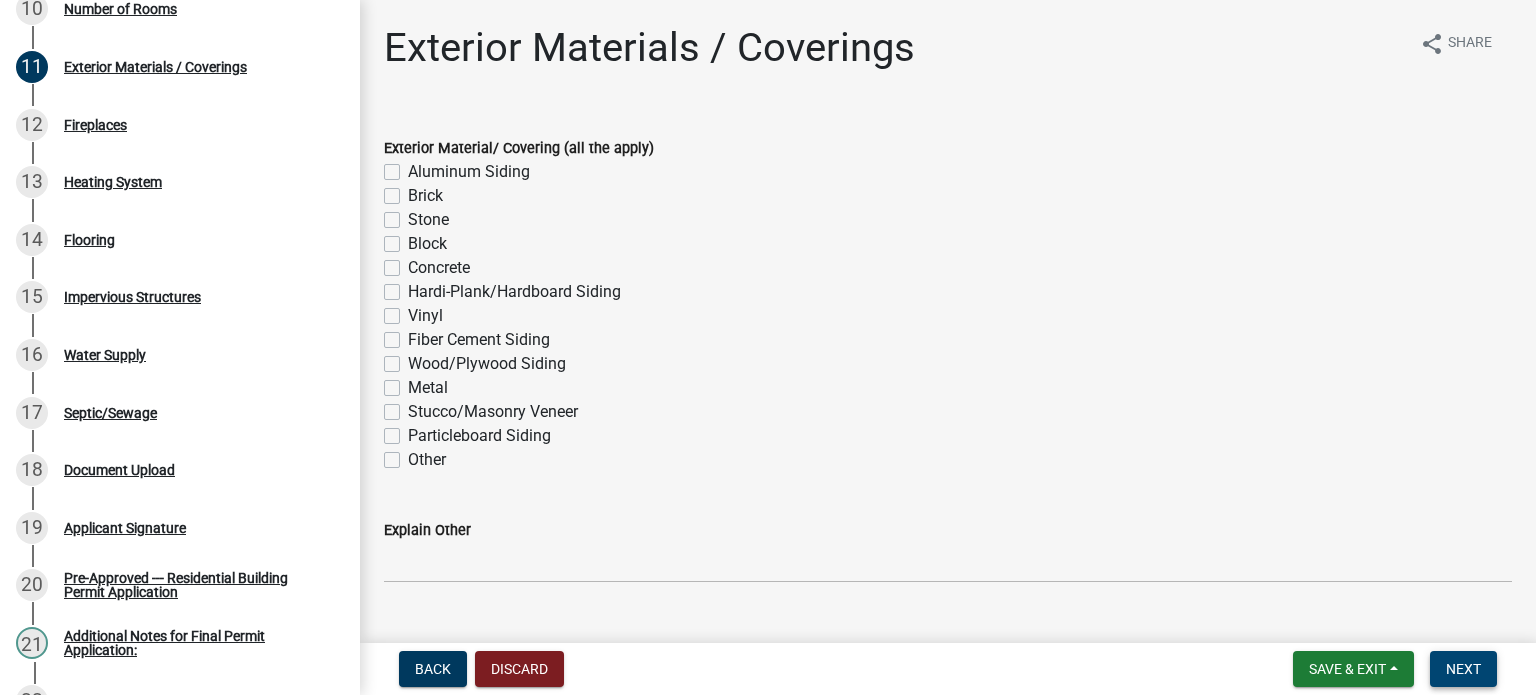 click on "Next" at bounding box center [1463, 669] 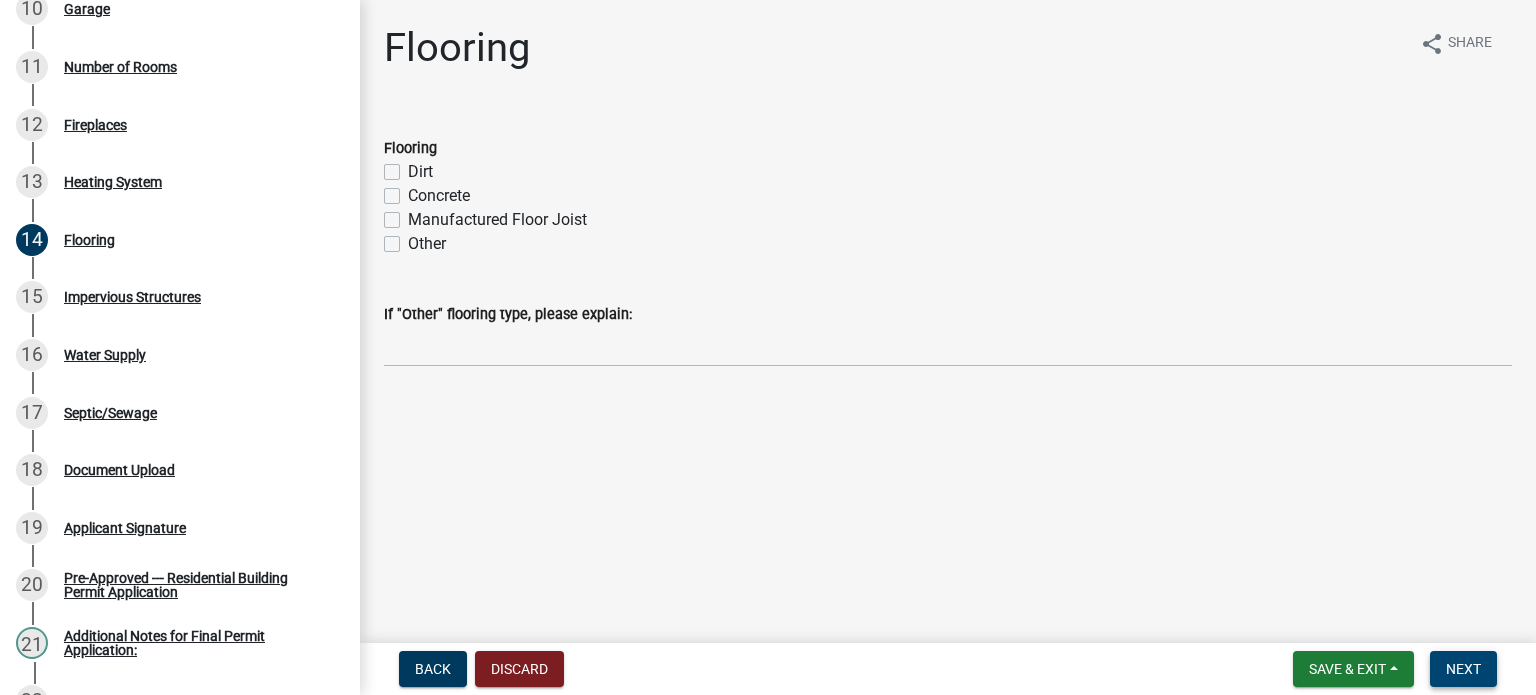 click on "Next" at bounding box center (1463, 669) 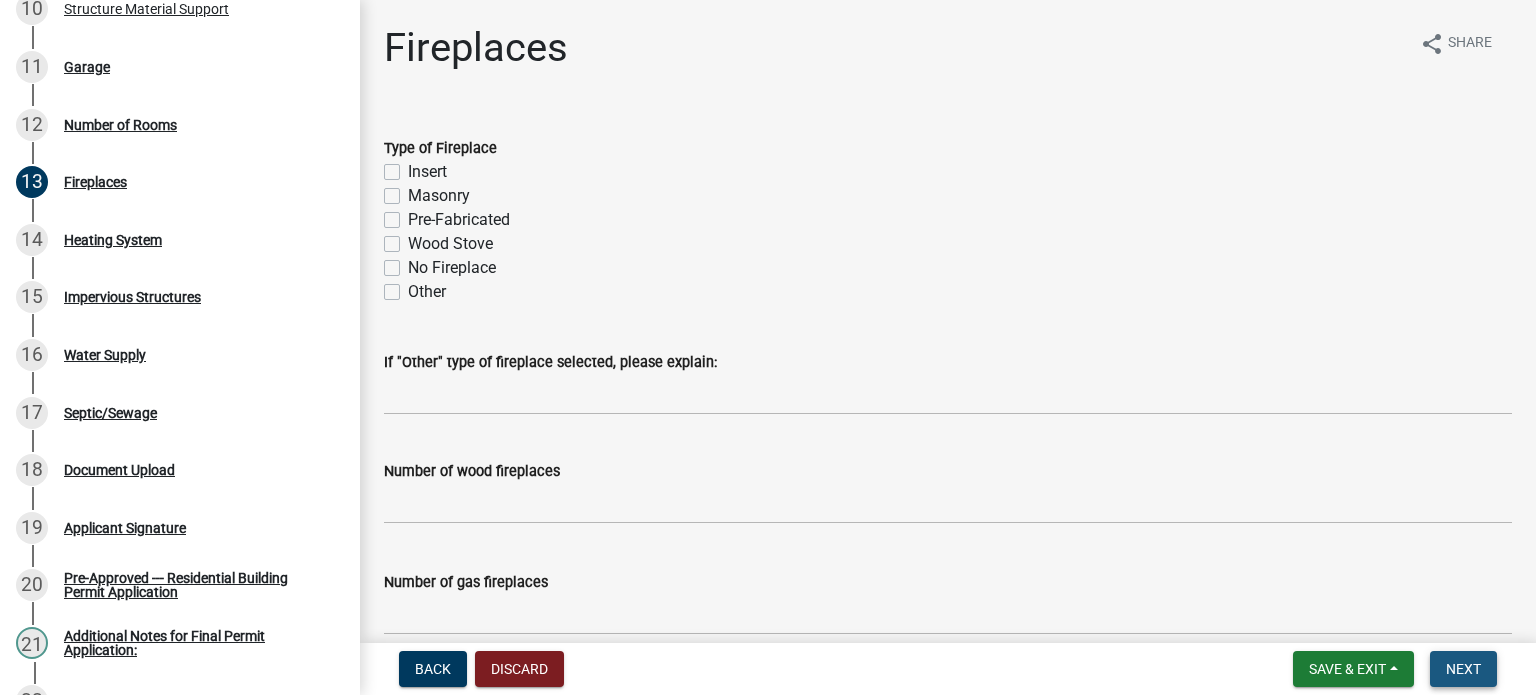 click on "Next" at bounding box center (1463, 669) 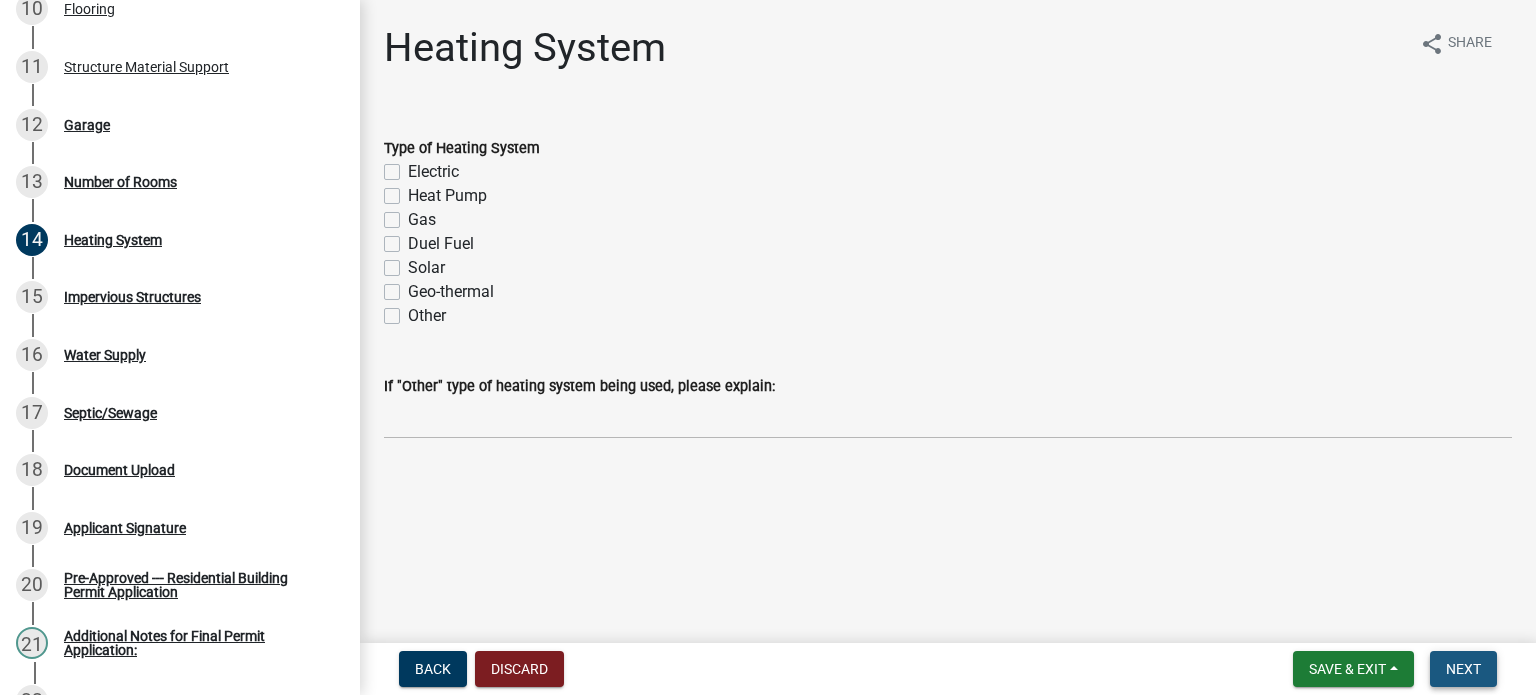 click on "Next" at bounding box center [1463, 669] 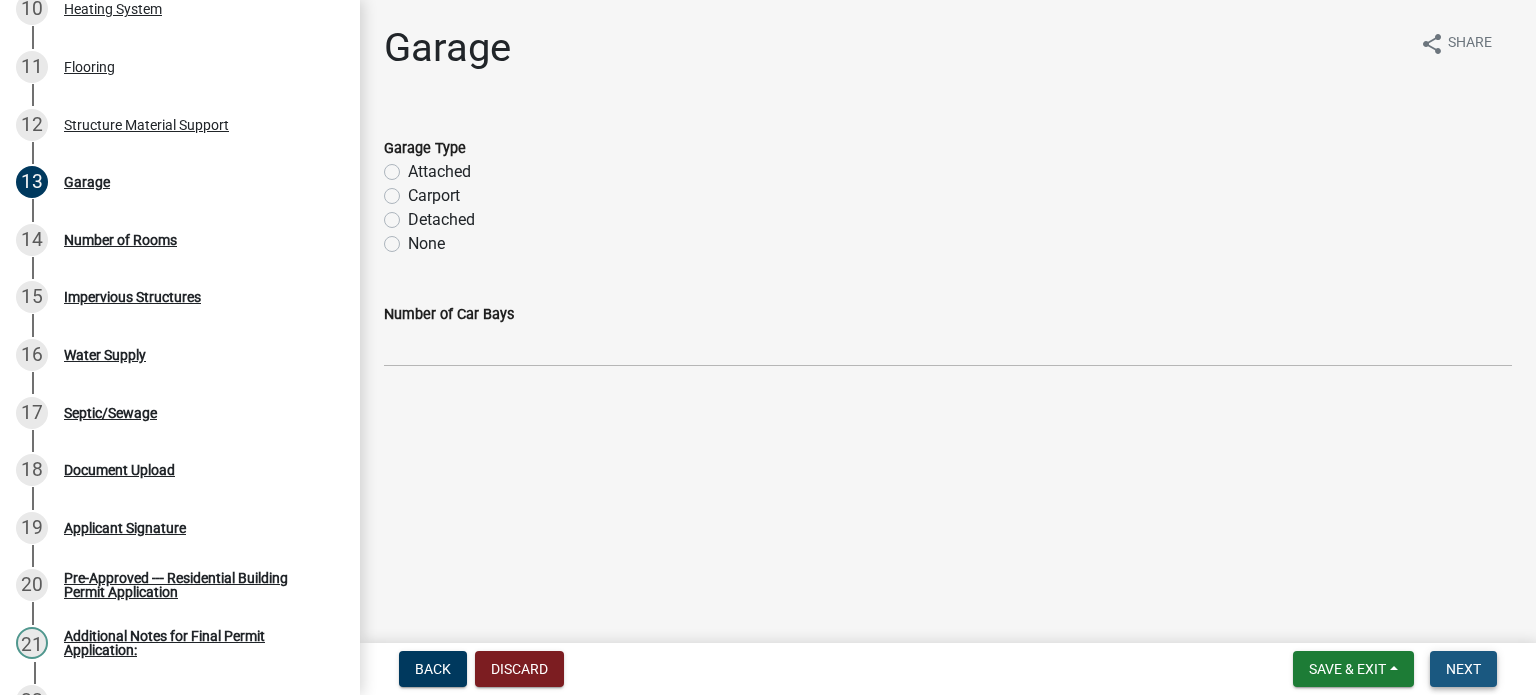 click on "Next" at bounding box center (1463, 669) 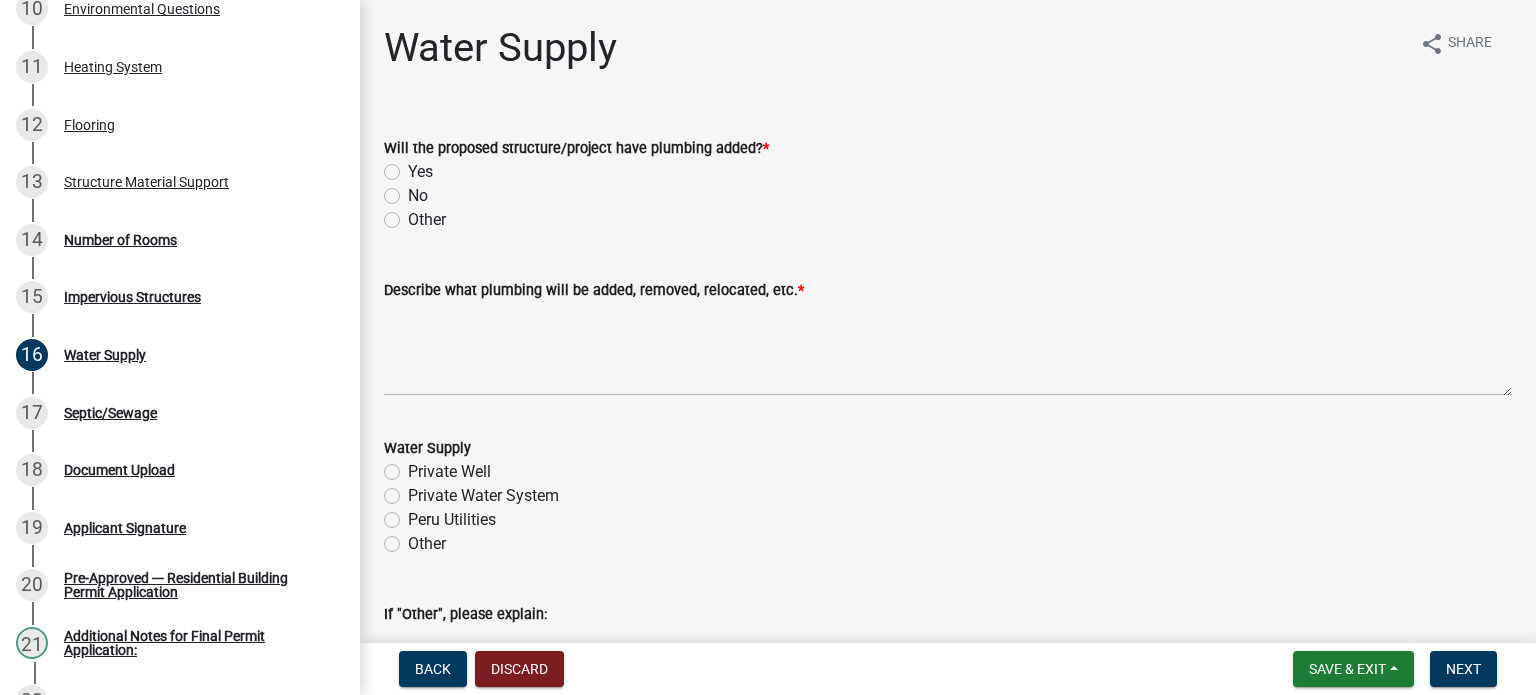 click on "No" 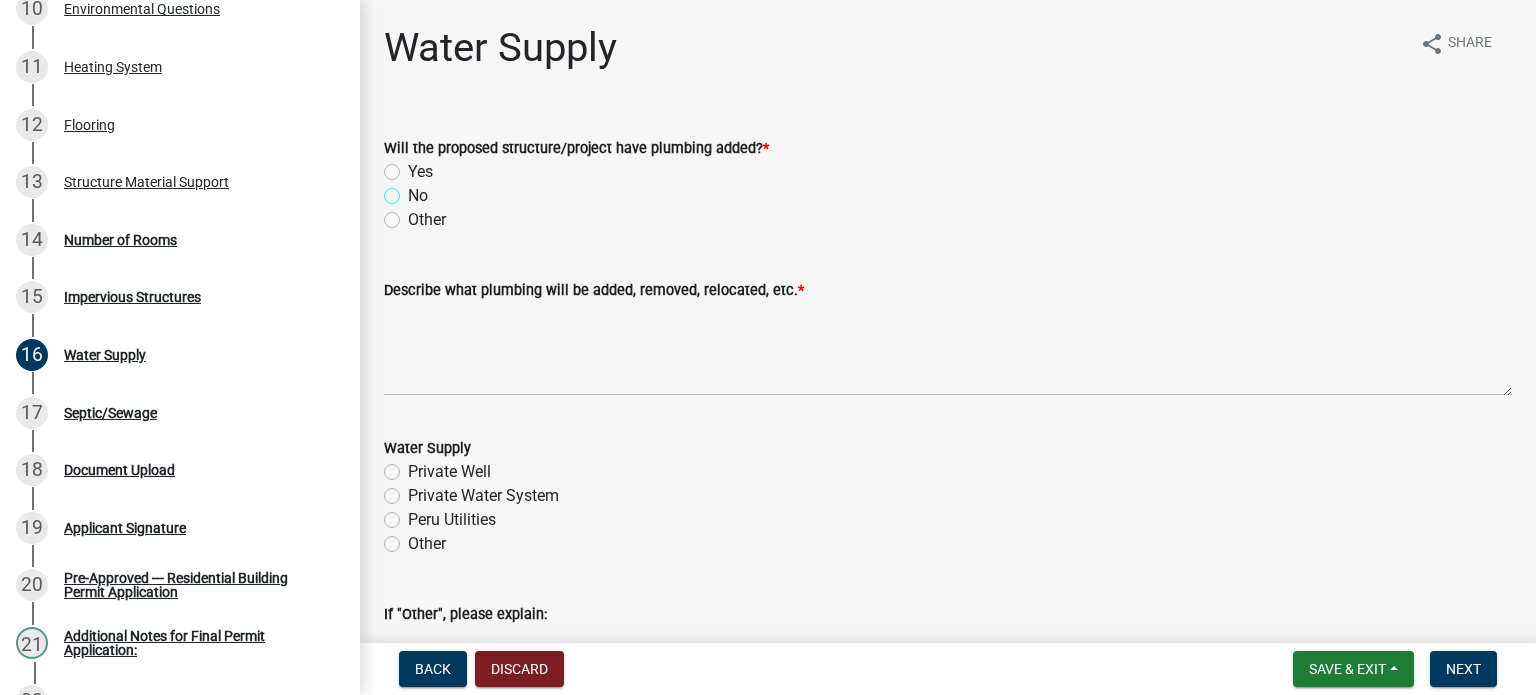 click on "No" at bounding box center [414, 190] 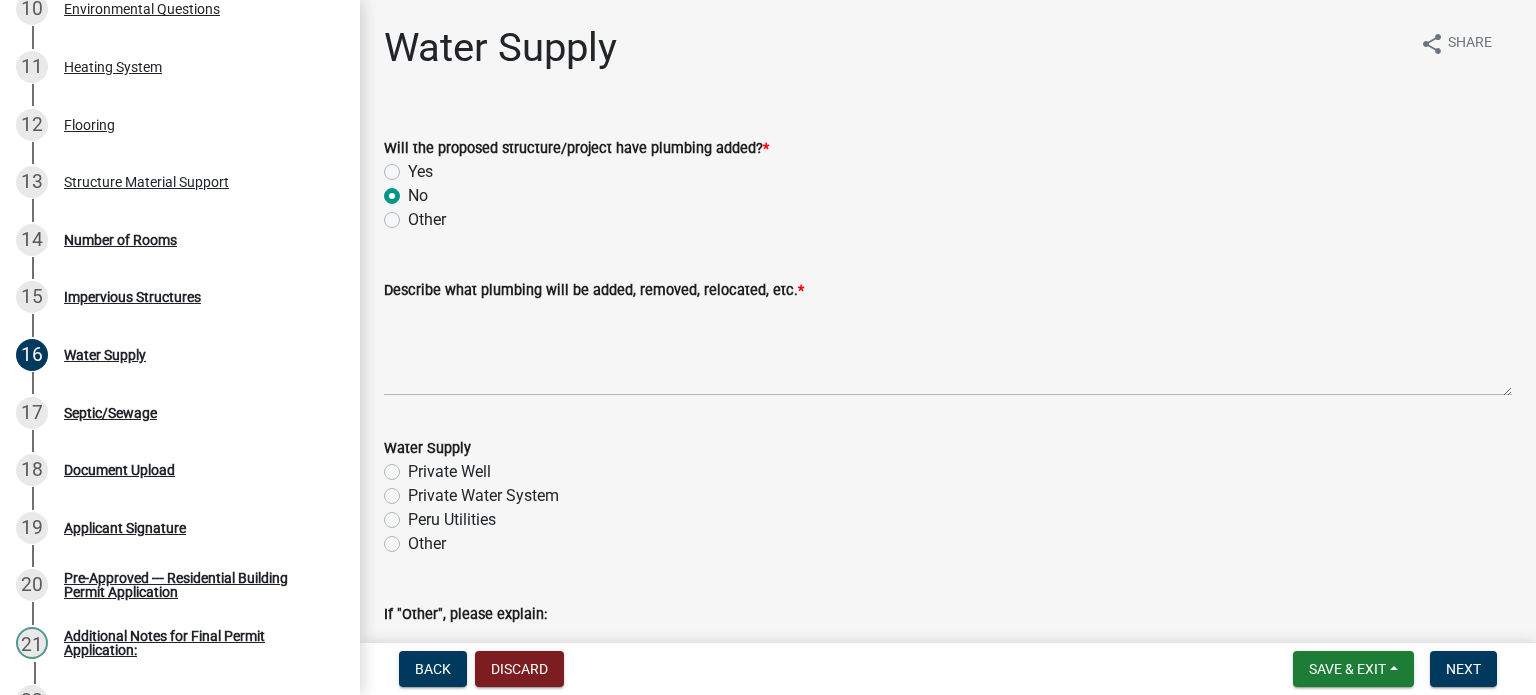 radio on "true" 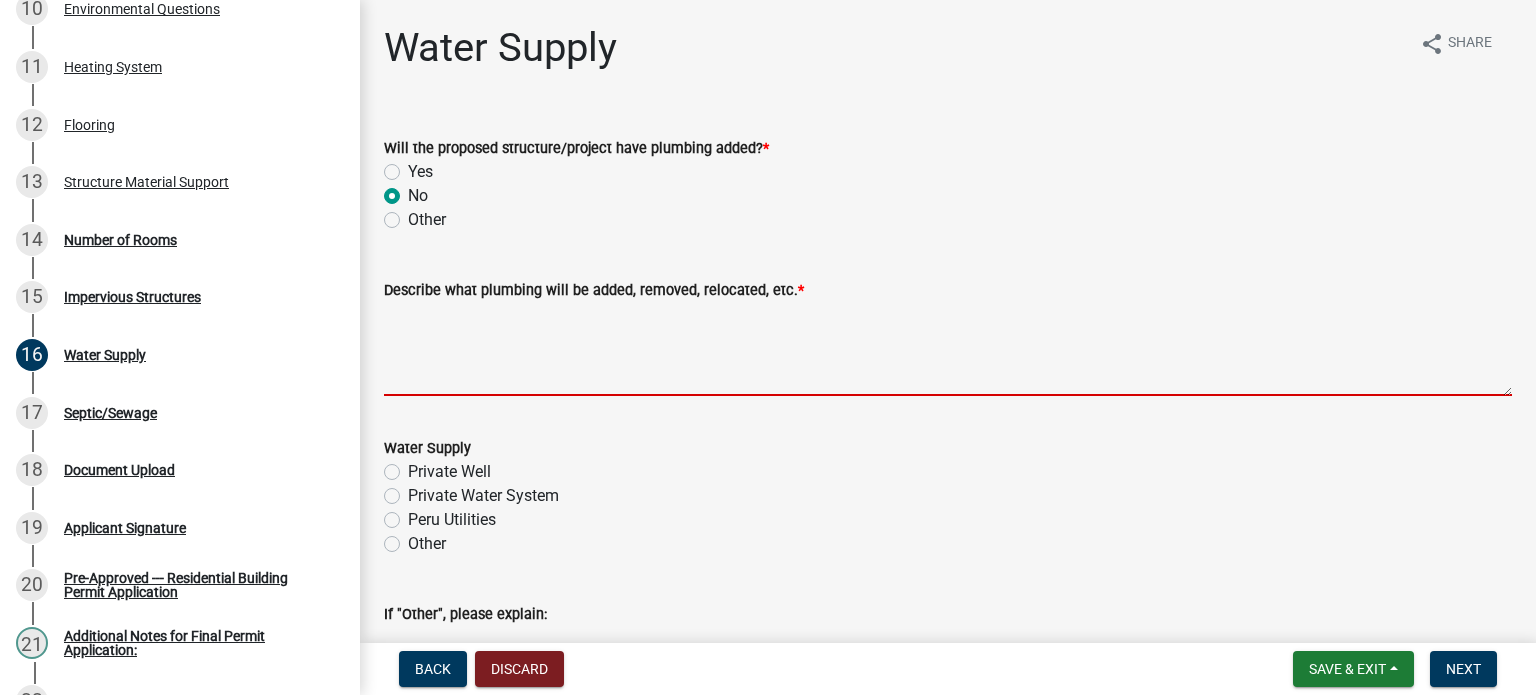 click on "Describe what plumbing will be added, removed, relocated, etc.  *" at bounding box center [948, 349] 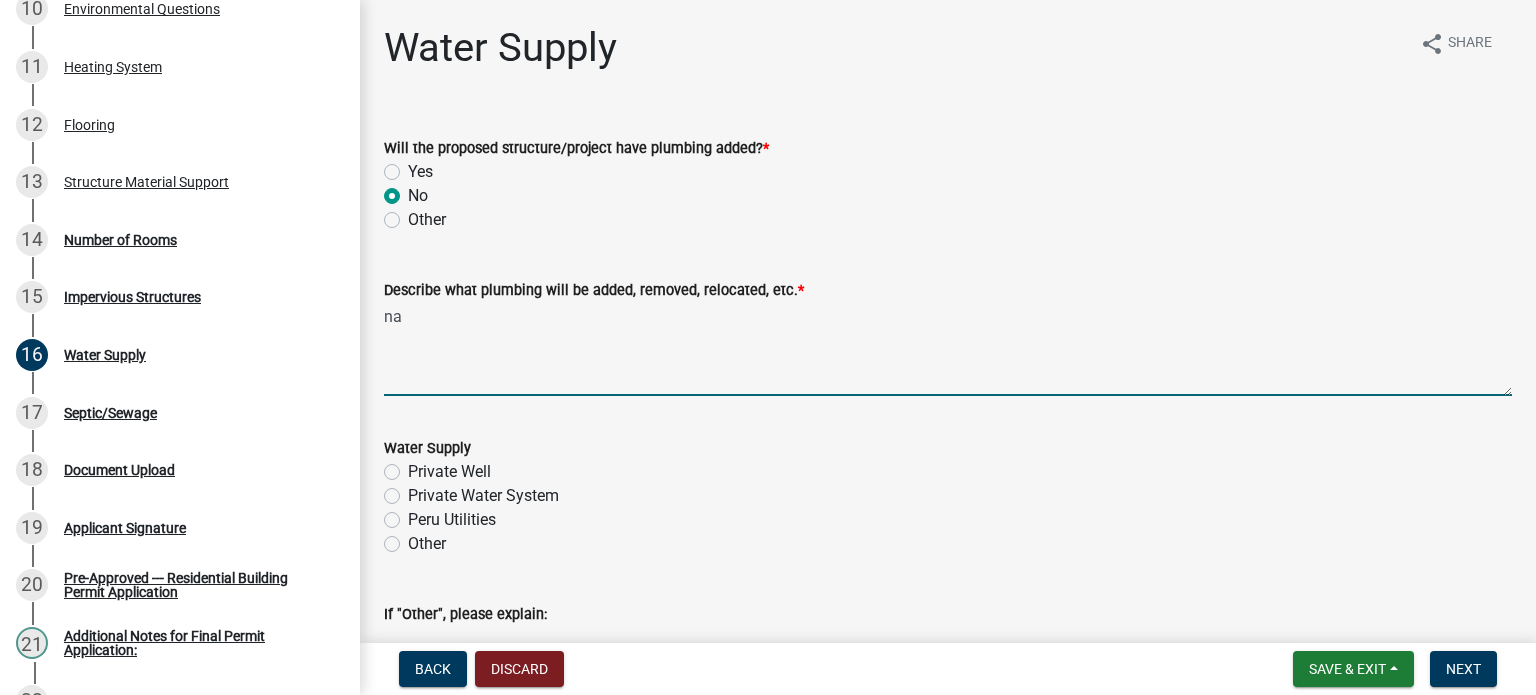scroll, scrollTop: 125, scrollLeft: 0, axis: vertical 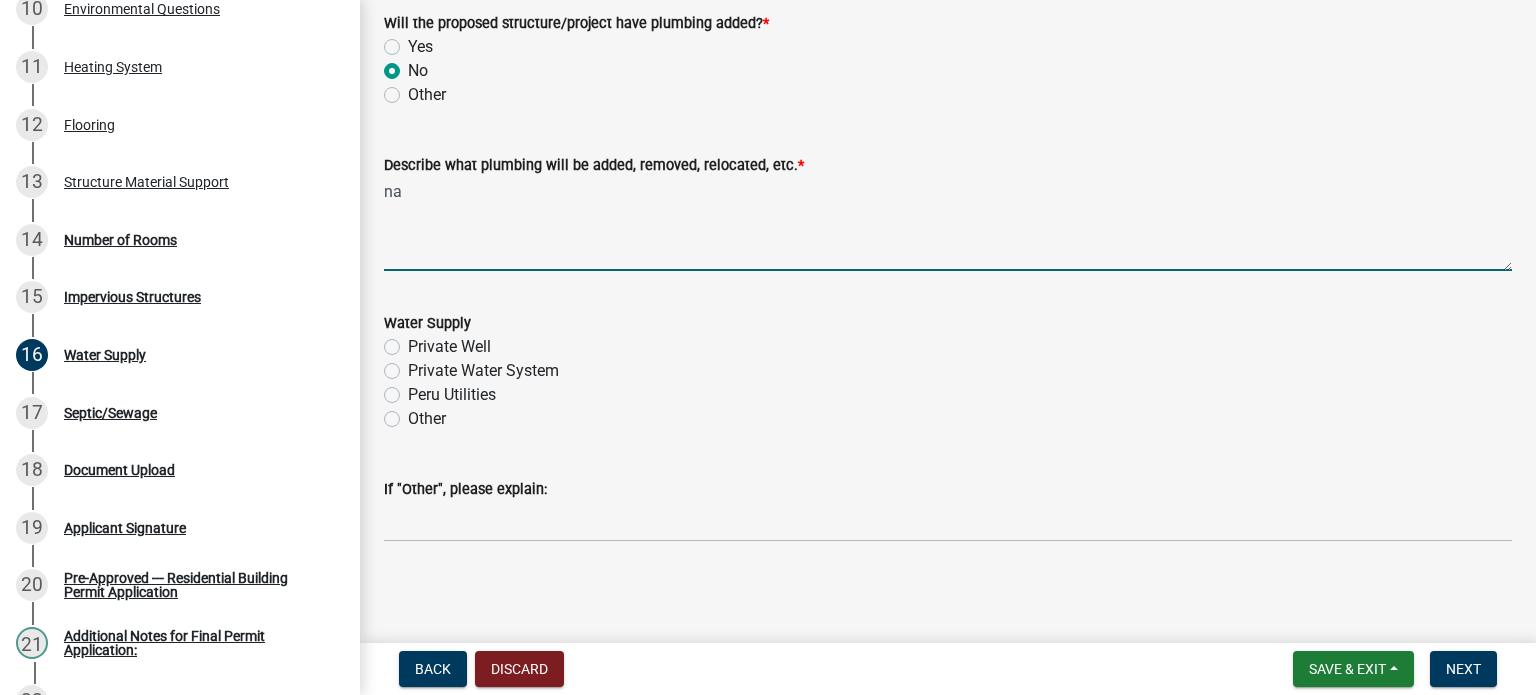 type on "na" 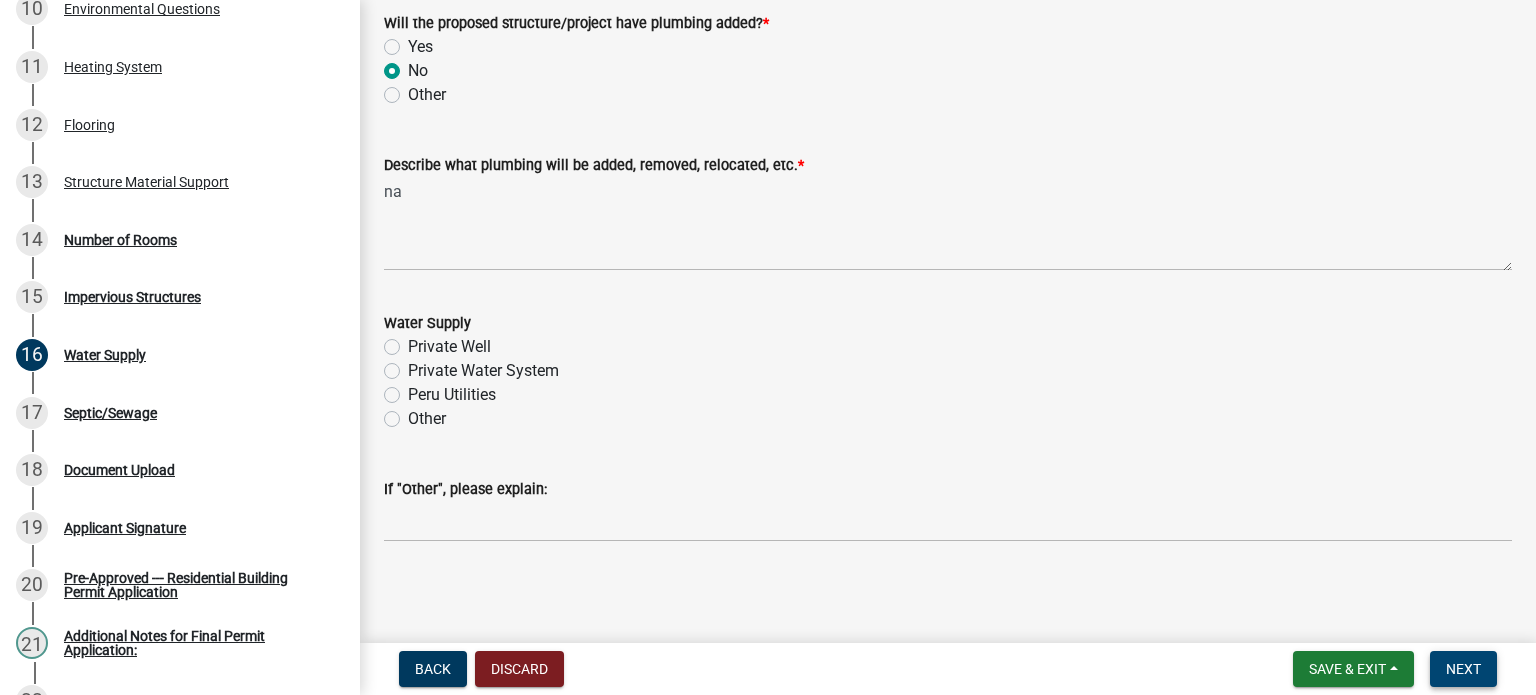 click on "Next" at bounding box center [1463, 669] 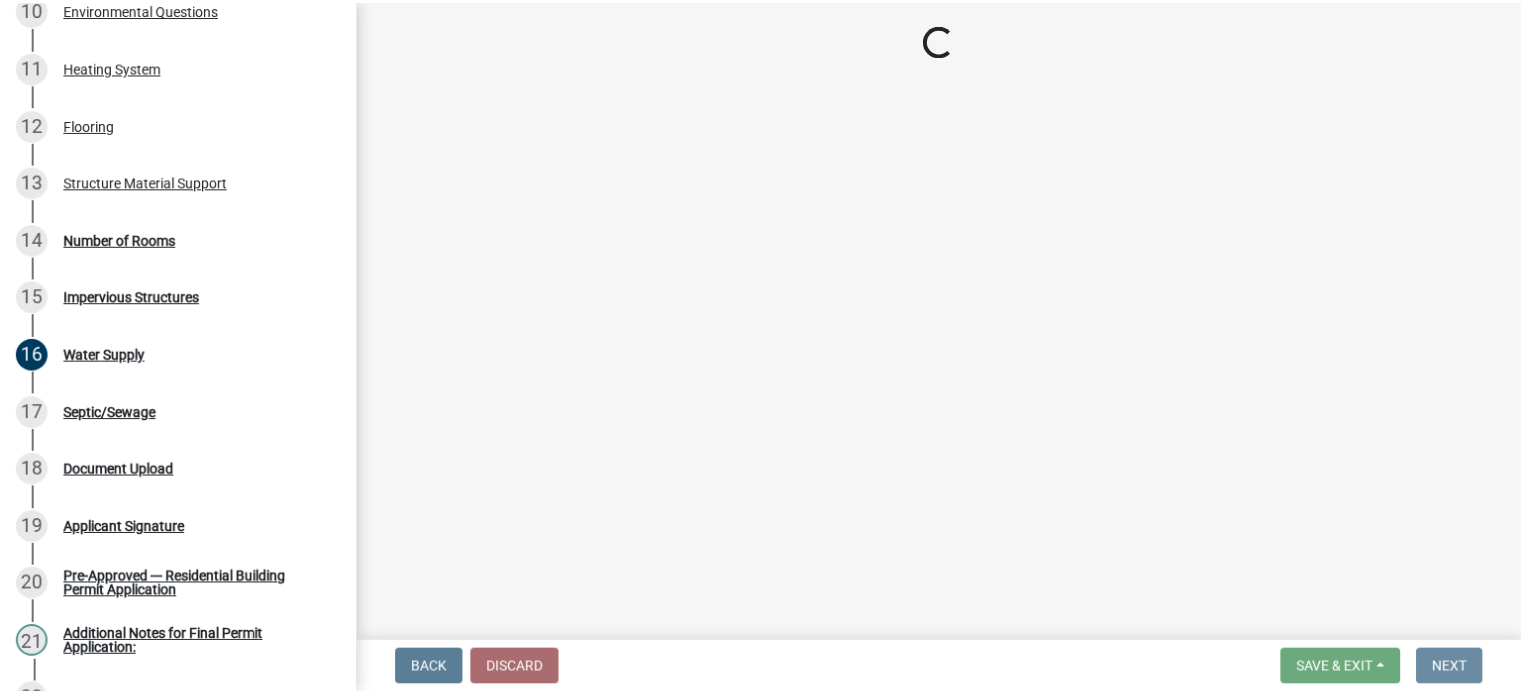 scroll, scrollTop: 0, scrollLeft: 0, axis: both 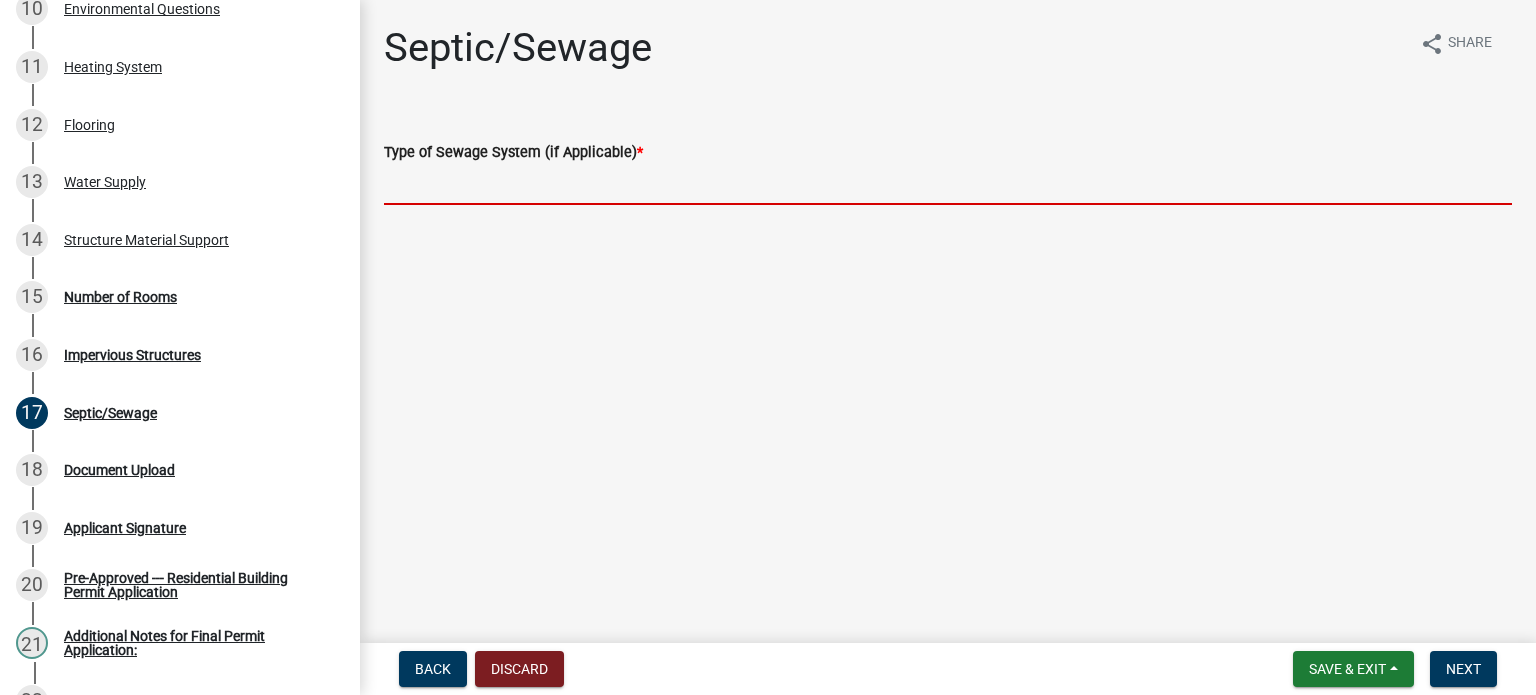click on "Type of Sewage System (if Applicable)  *" at bounding box center (948, 184) 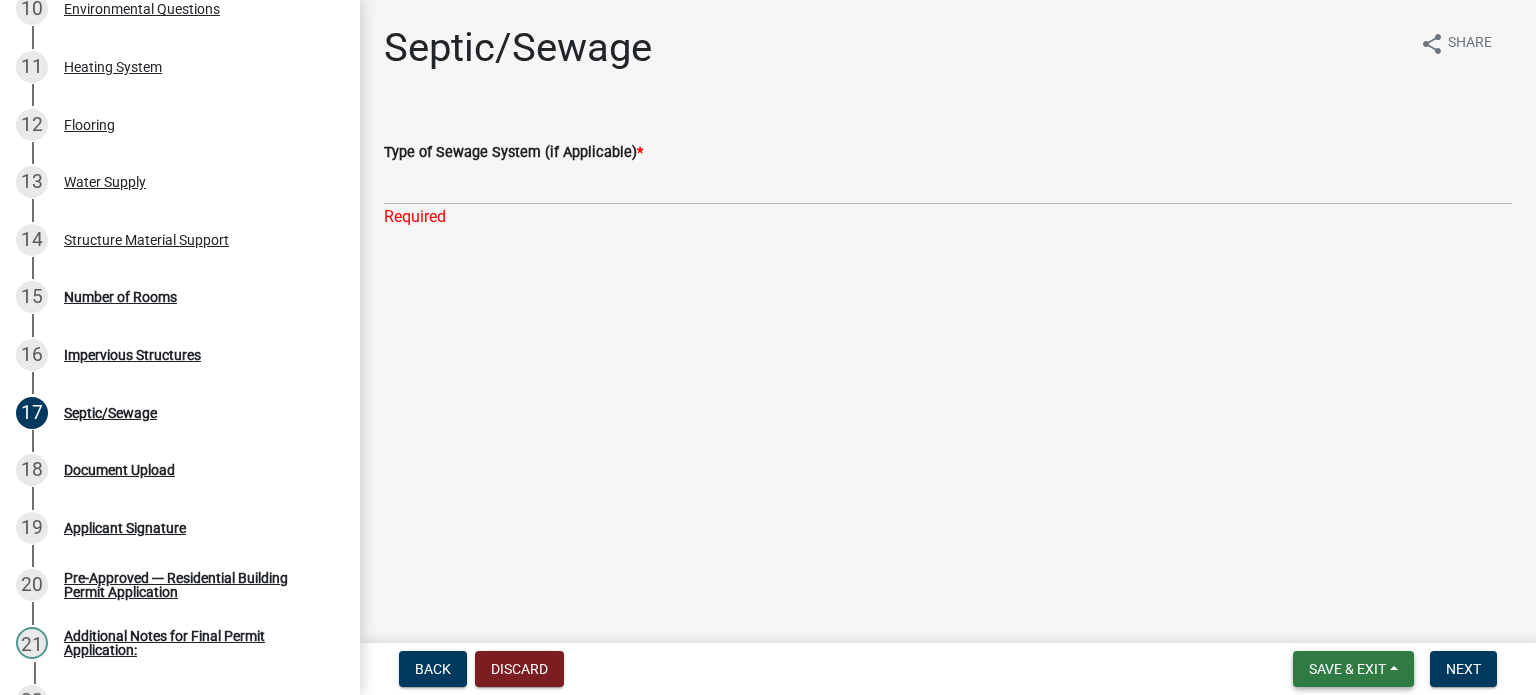 click on "Save & Exit" at bounding box center [1347, 669] 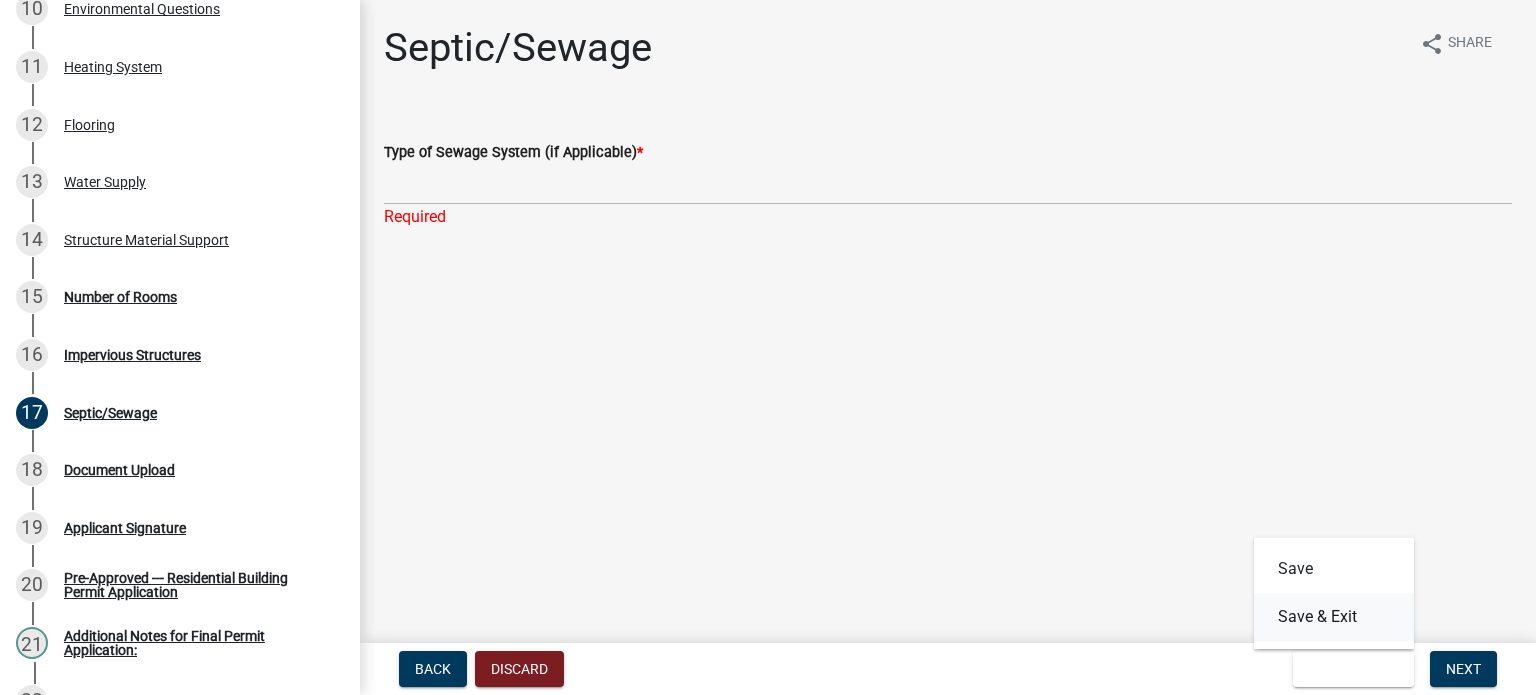 click on "Save & Exit" at bounding box center (1334, 617) 